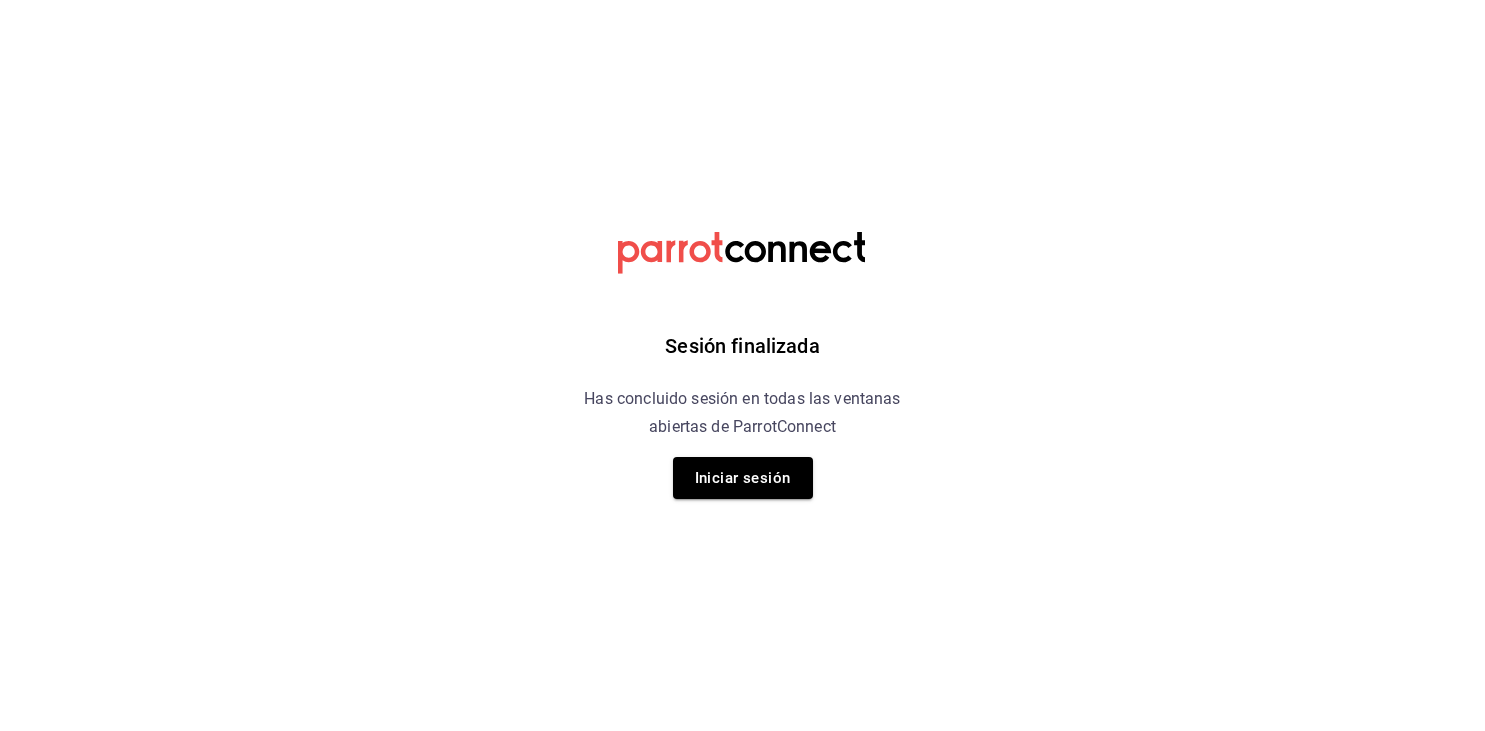 scroll, scrollTop: 0, scrollLeft: 0, axis: both 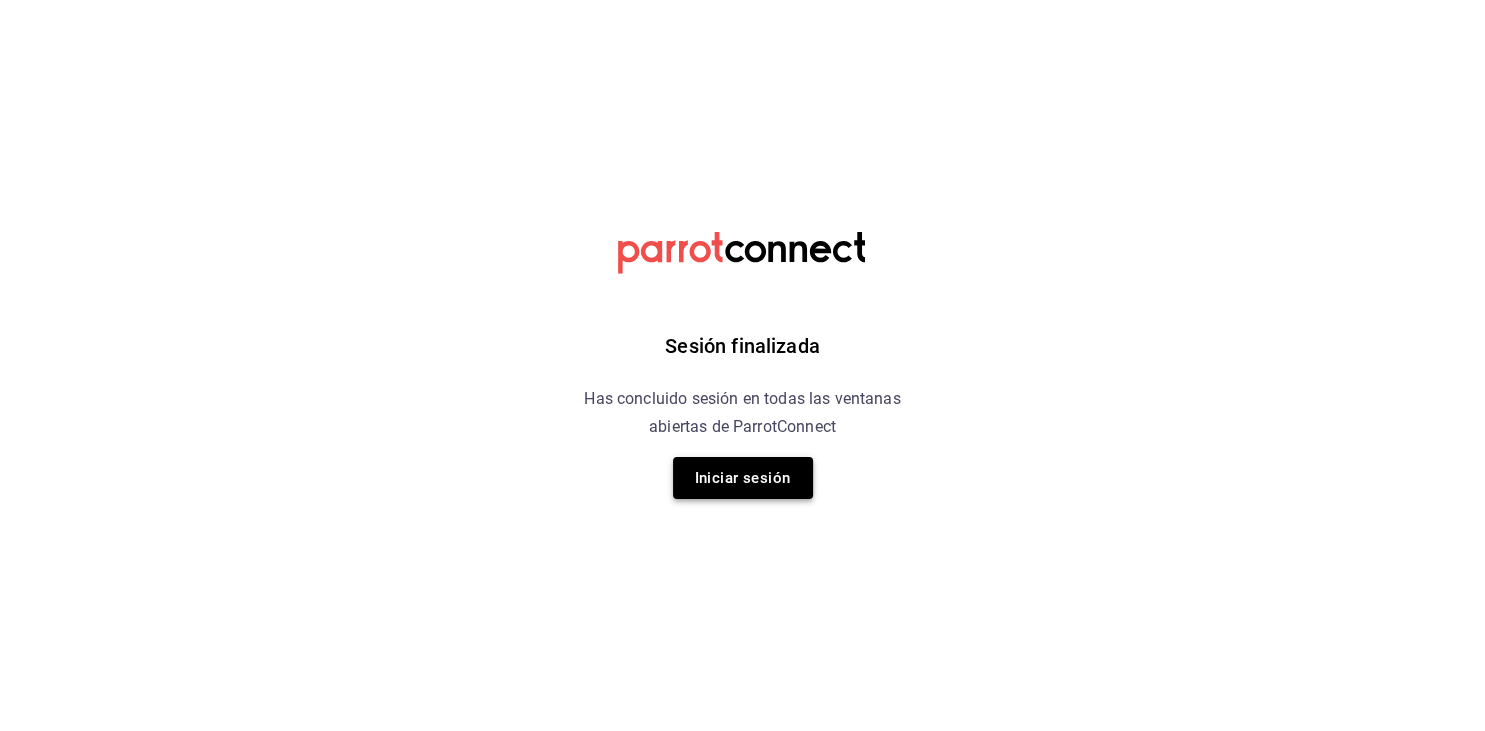 click on "Iniciar sesión" at bounding box center (743, 478) 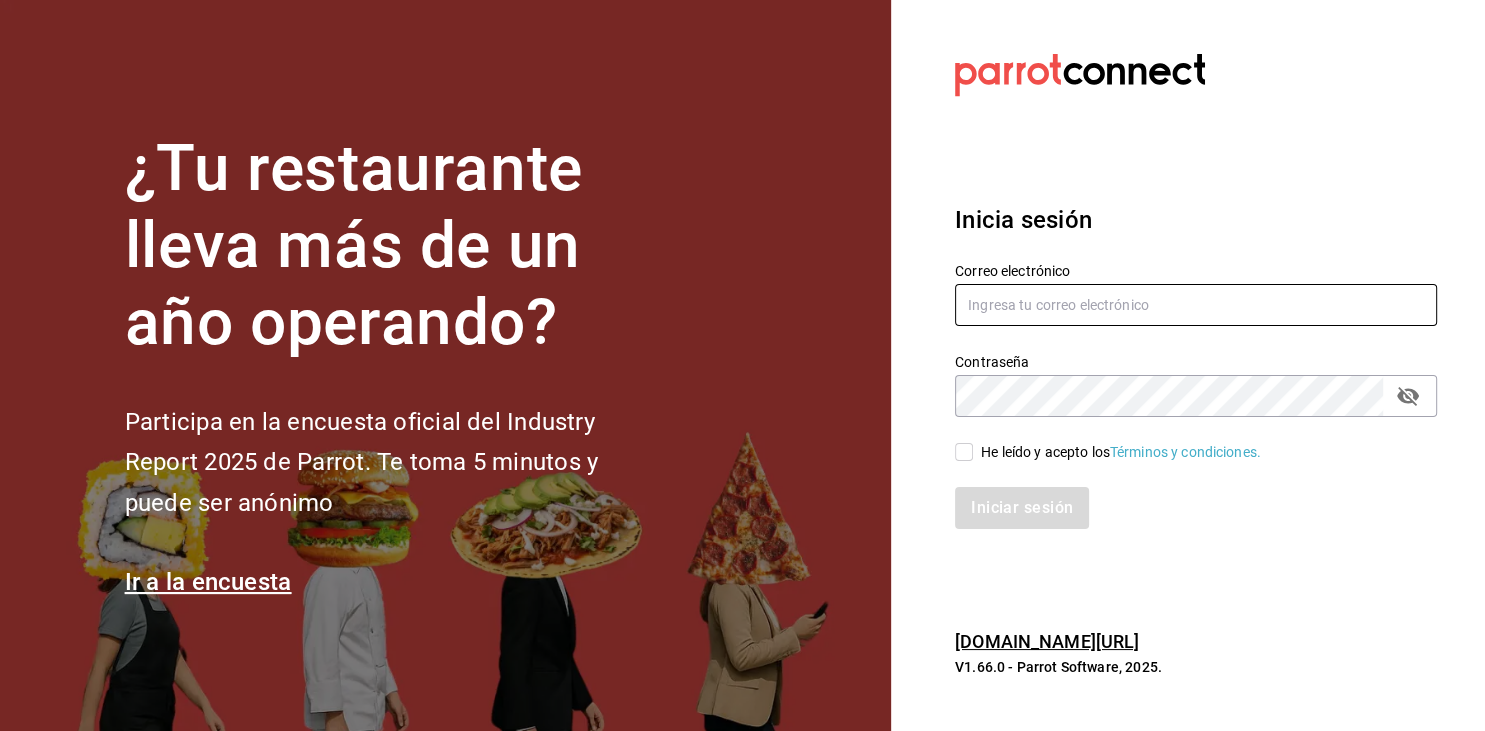 click at bounding box center [1196, 305] 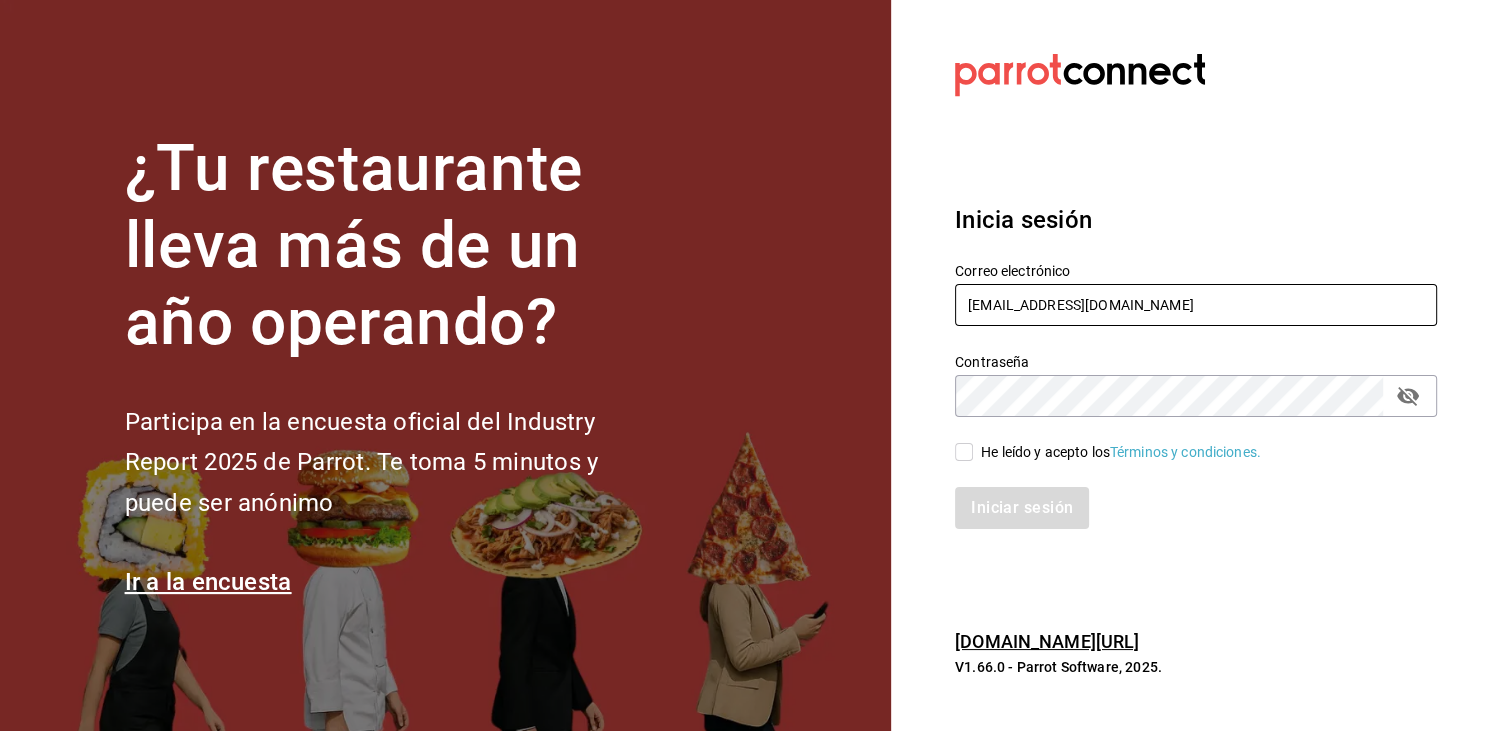 type on "lyeanvargas@gmail.com" 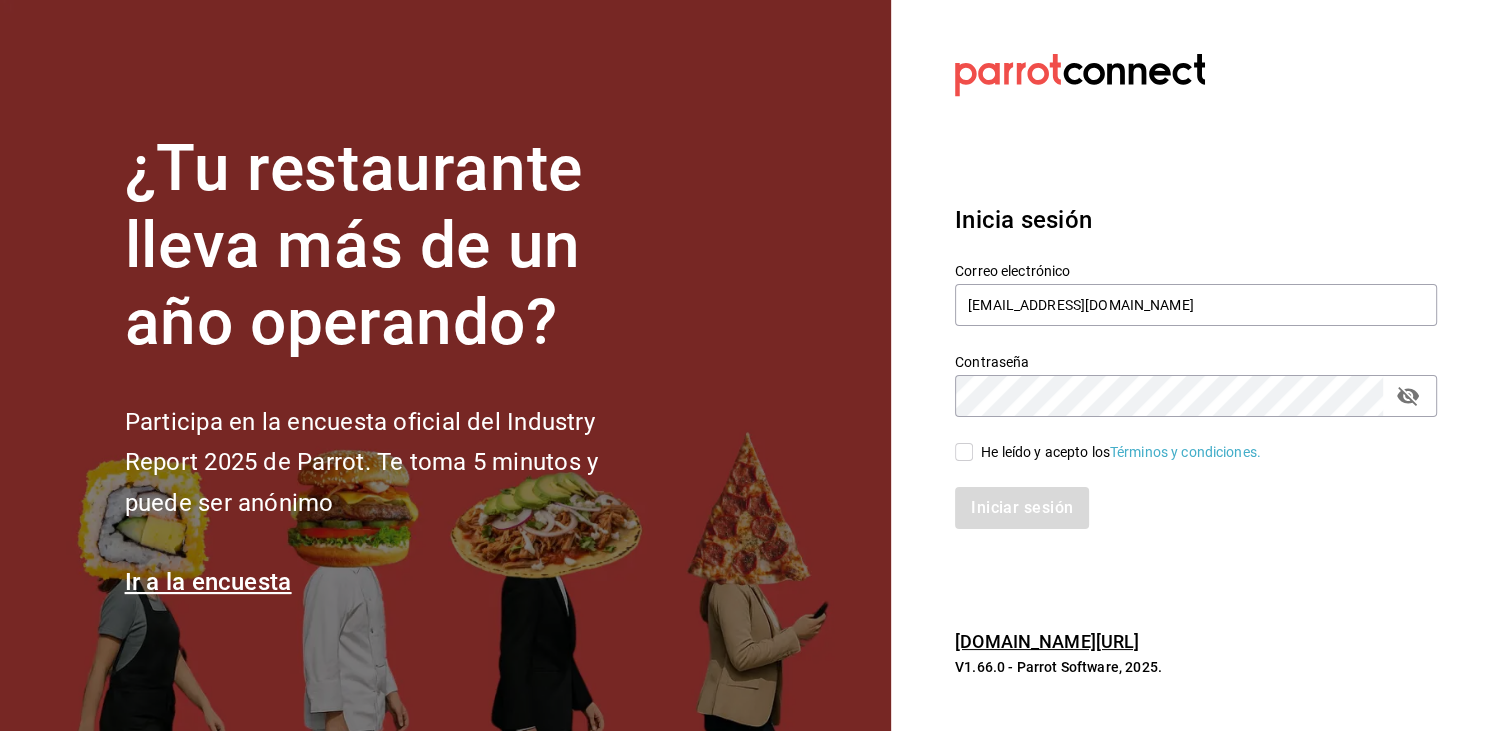 click on "He leído y acepto los  Términos y condiciones." at bounding box center [964, 452] 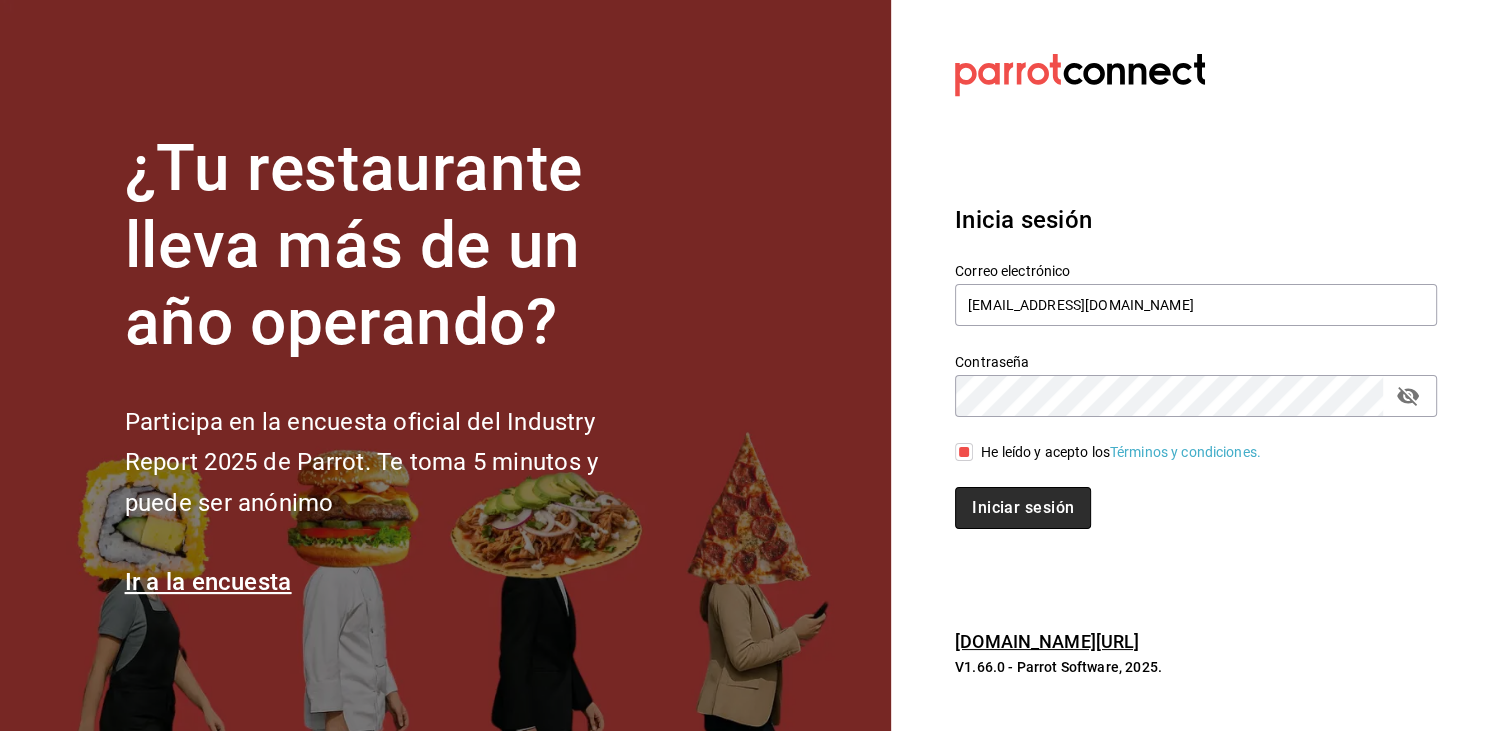 click on "Iniciar sesión" at bounding box center [1023, 508] 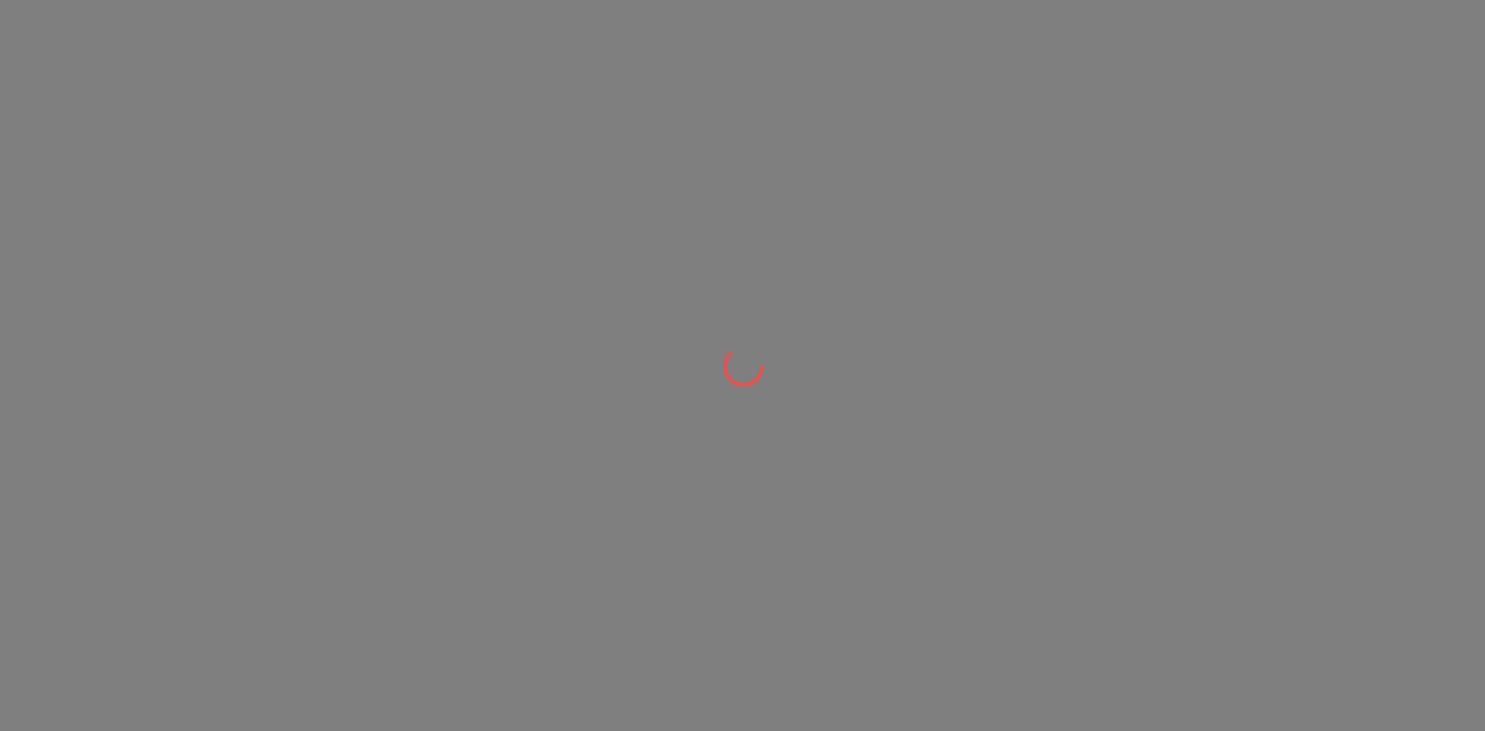 scroll, scrollTop: 0, scrollLeft: 0, axis: both 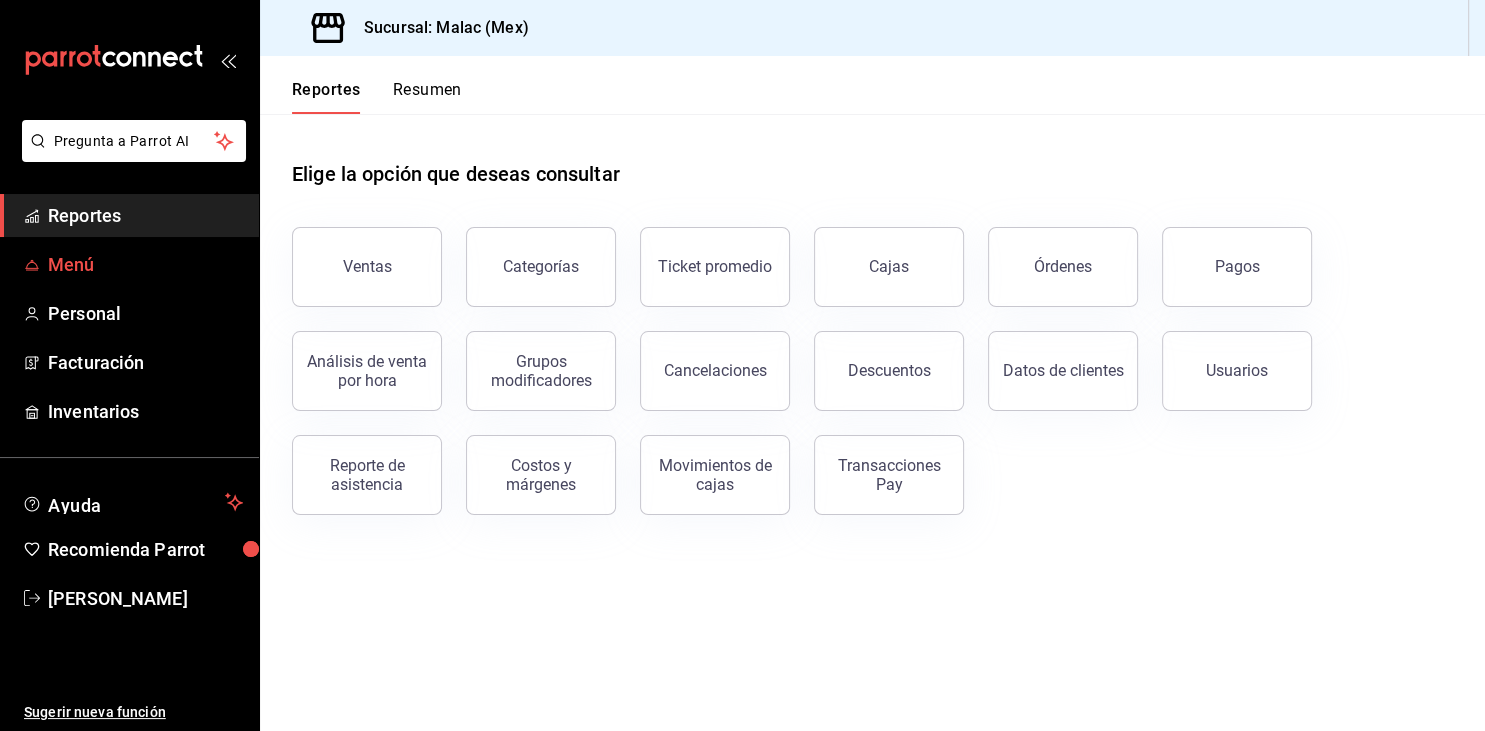 click on "Menú" at bounding box center (145, 264) 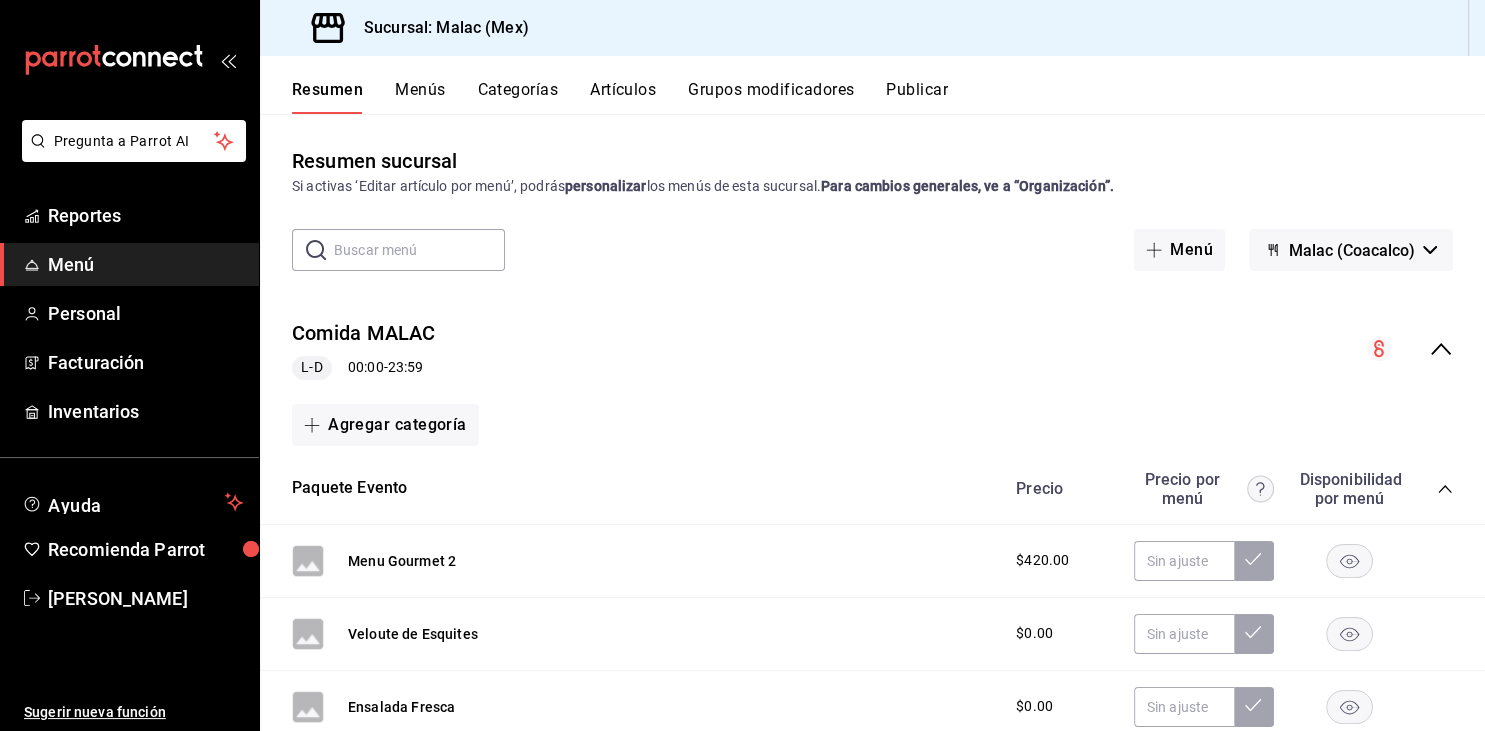 click on "Menús" at bounding box center (420, 97) 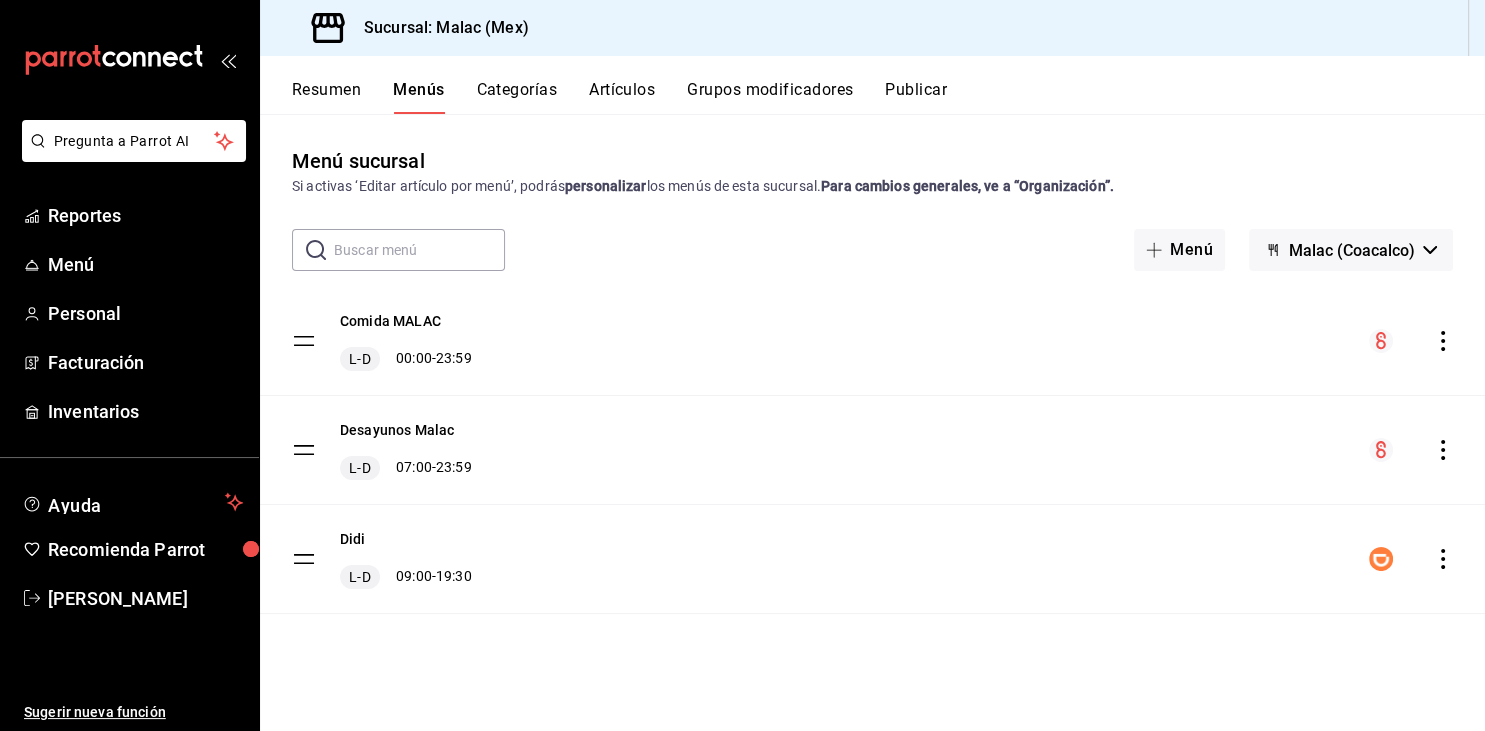click on "Grupos modificadores" at bounding box center (770, 97) 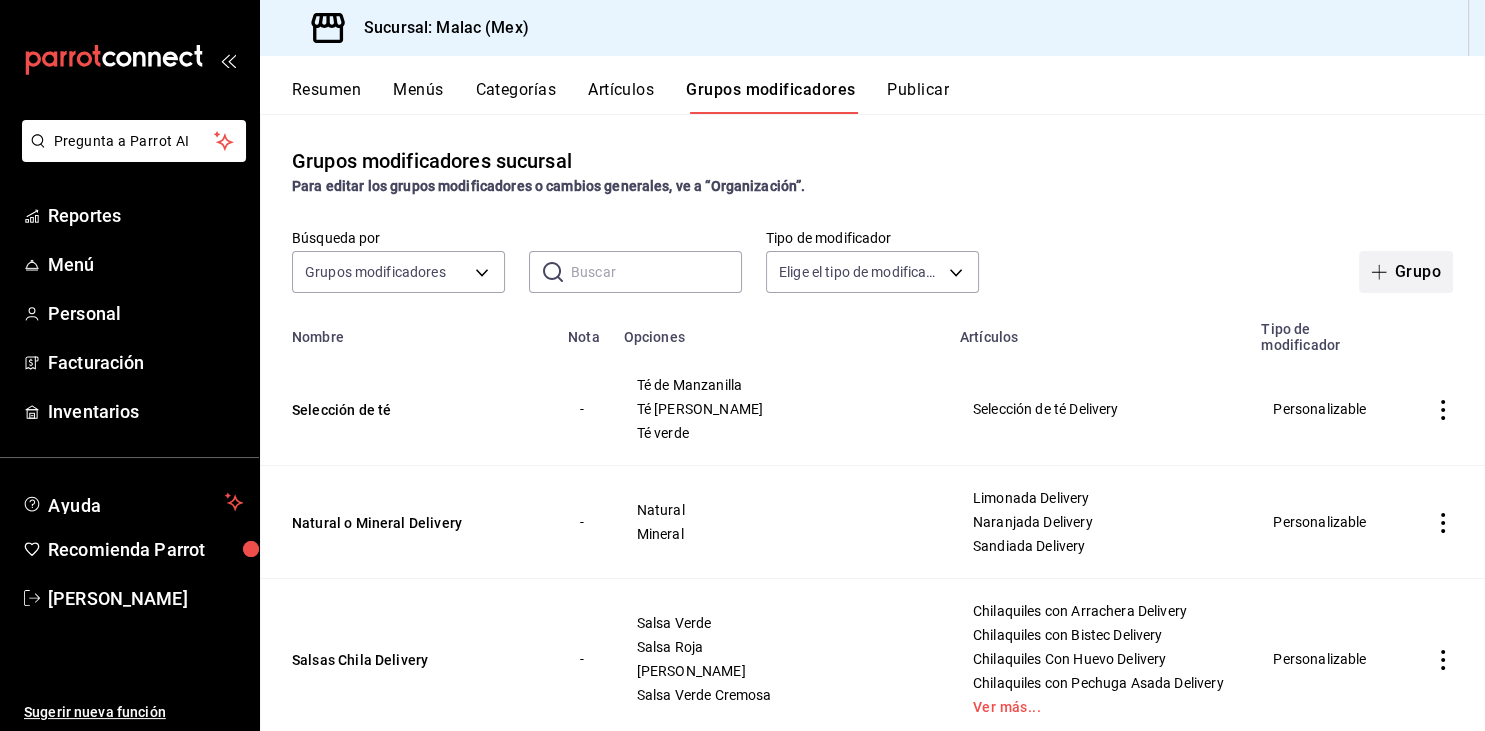 click on "Grupo" at bounding box center [1406, 272] 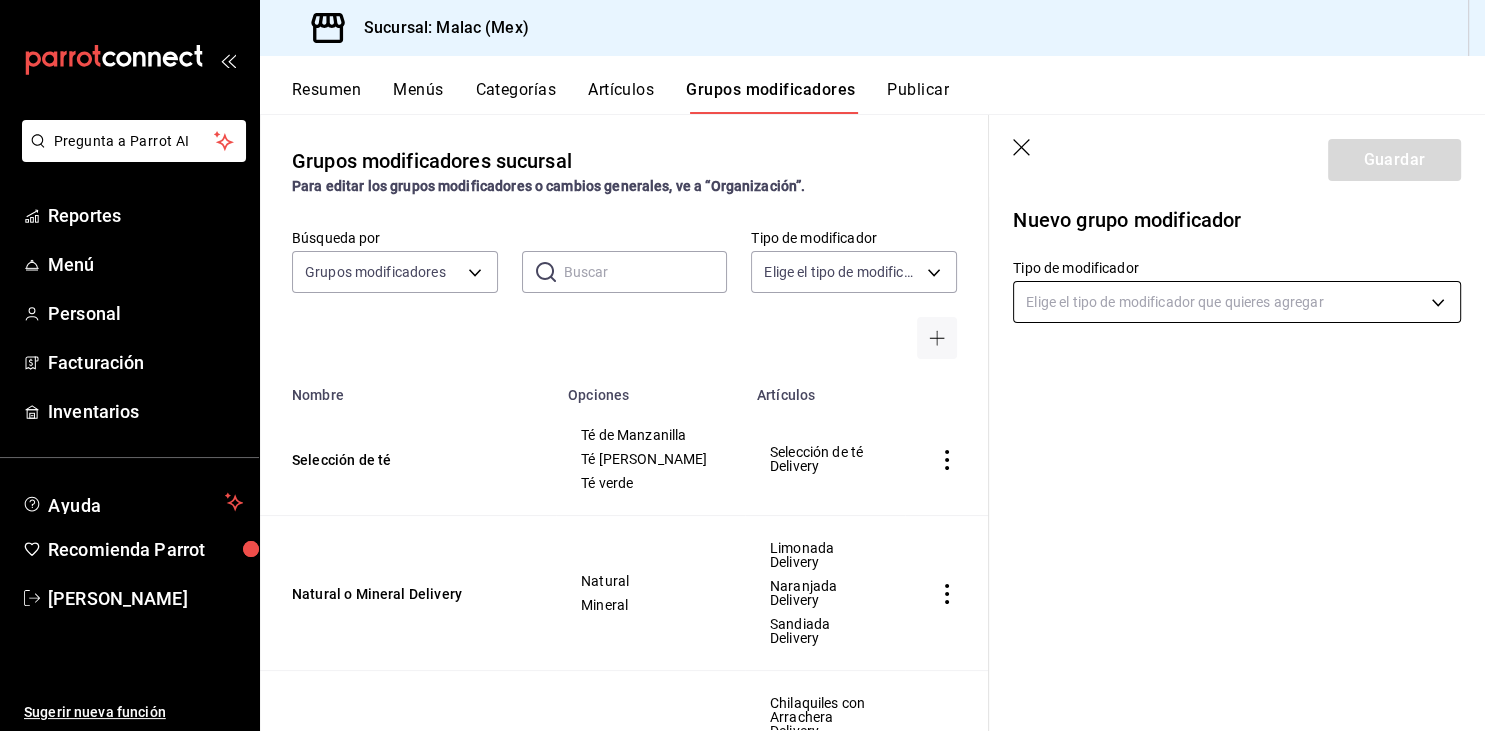 click on "Pregunta a Parrot AI Reportes   Menú   Personal   Facturación   Inventarios   Ayuda Recomienda Parrot   [PERSON_NAME]   Sugerir nueva función   Sucursal: [PERSON_NAME] (Mex) Resumen Menús Categorías Artículos Grupos modificadores Publicar Grupos modificadores sucursal Para editar los grupos modificadores o cambios generales, ve a “Organización”. Búsqueda por Grupos modificadores GROUP ​ ​ Tipo de modificador Elige el tipo de modificador Nombre Opciones Artículos Selección de té Té [PERSON_NAME] Té [PERSON_NAME] Té verde Selección de té Delivery Natural o Mineral Delivery Natural Mineral Limonada Delivery Naranjada Delivery Sandiada Delivery Salsas Chila Delivery Salsa Verde Salsa Roja Salsa Morita Salsa Verde Cremosa Chilaquiles con Arrachera Delivery Chilaquiles con Bistec Delivery Chilaquiles Con Huevo Delivery Chilaquiles con Pechuga Asada Delivery Ver más... Salsas Delivery Salsa Roja Salsa Verde Salsa Morita Salsa Verde Cremosa Ver más... Enchiladas de Huevo Delivery Ver más... elige - - - - -" at bounding box center (742, 365) 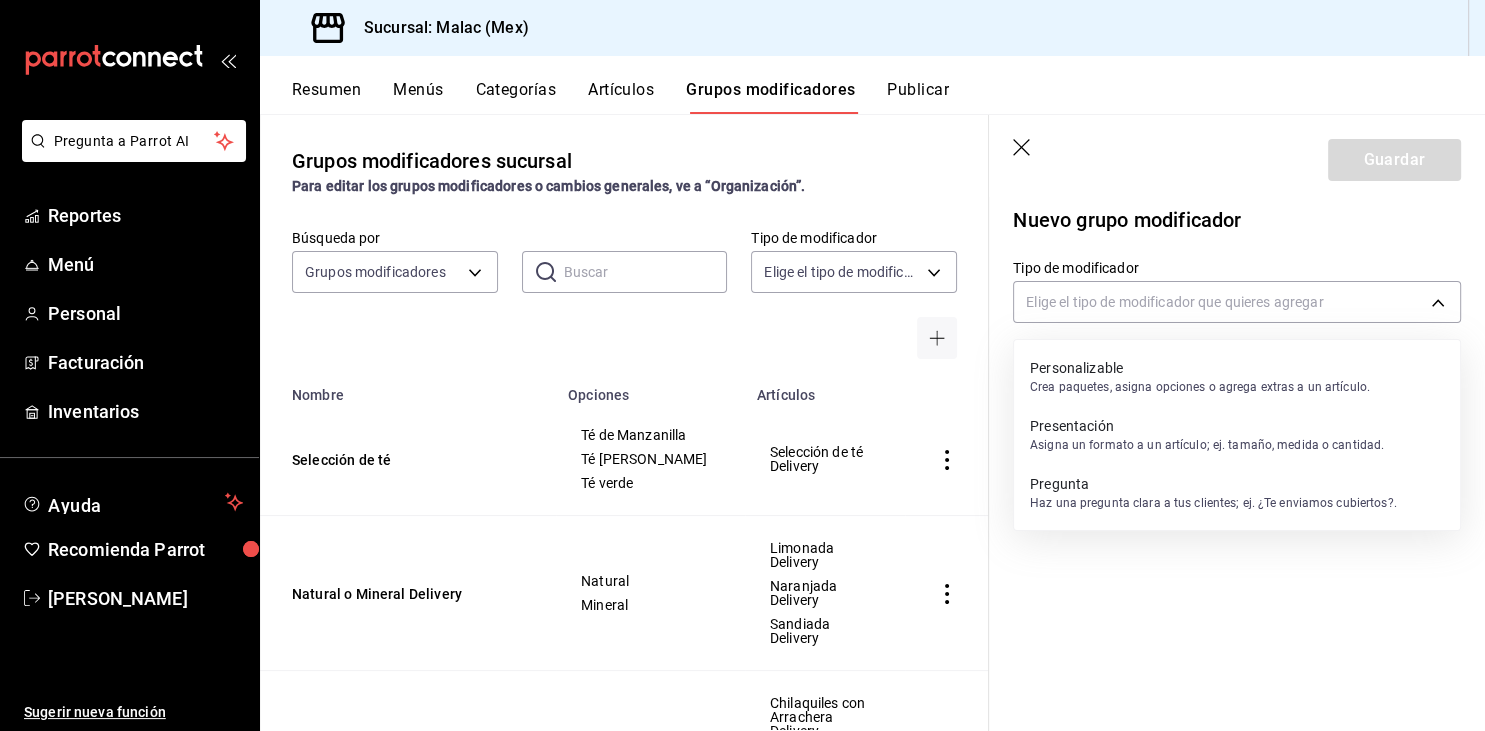 click on "Personalizable" at bounding box center [1200, 368] 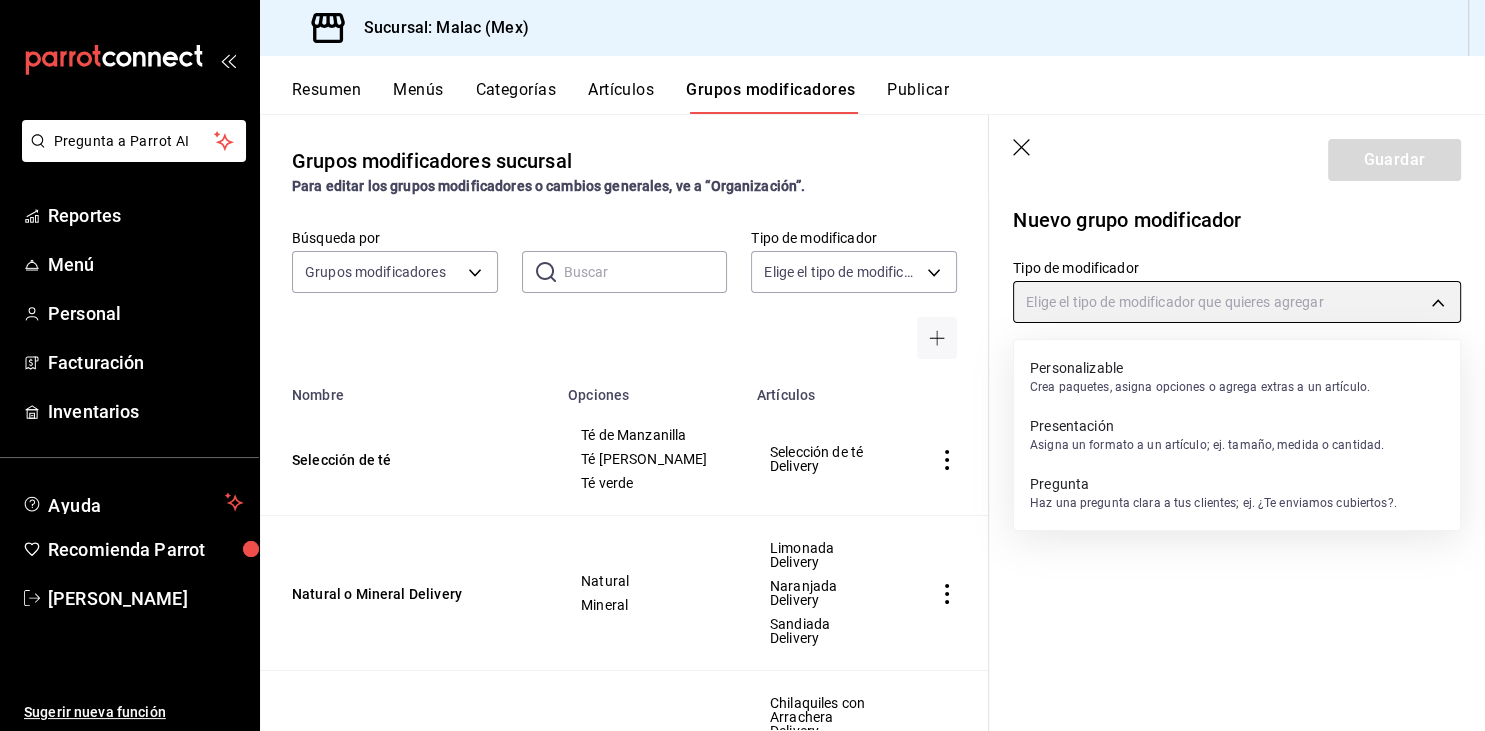 type on "CUSTOMIZABLE" 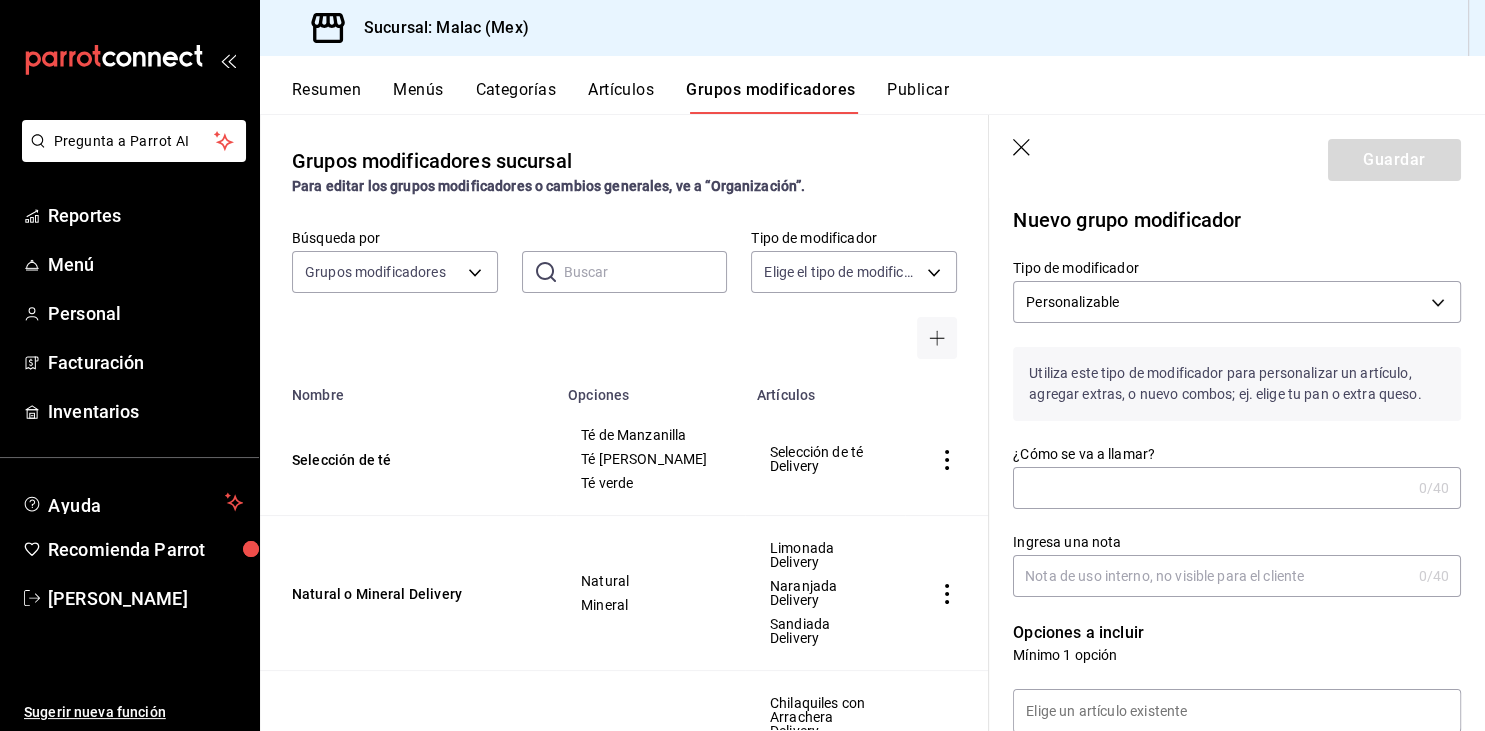 click on "¿Cómo se va a llamar?" at bounding box center (1211, 488) 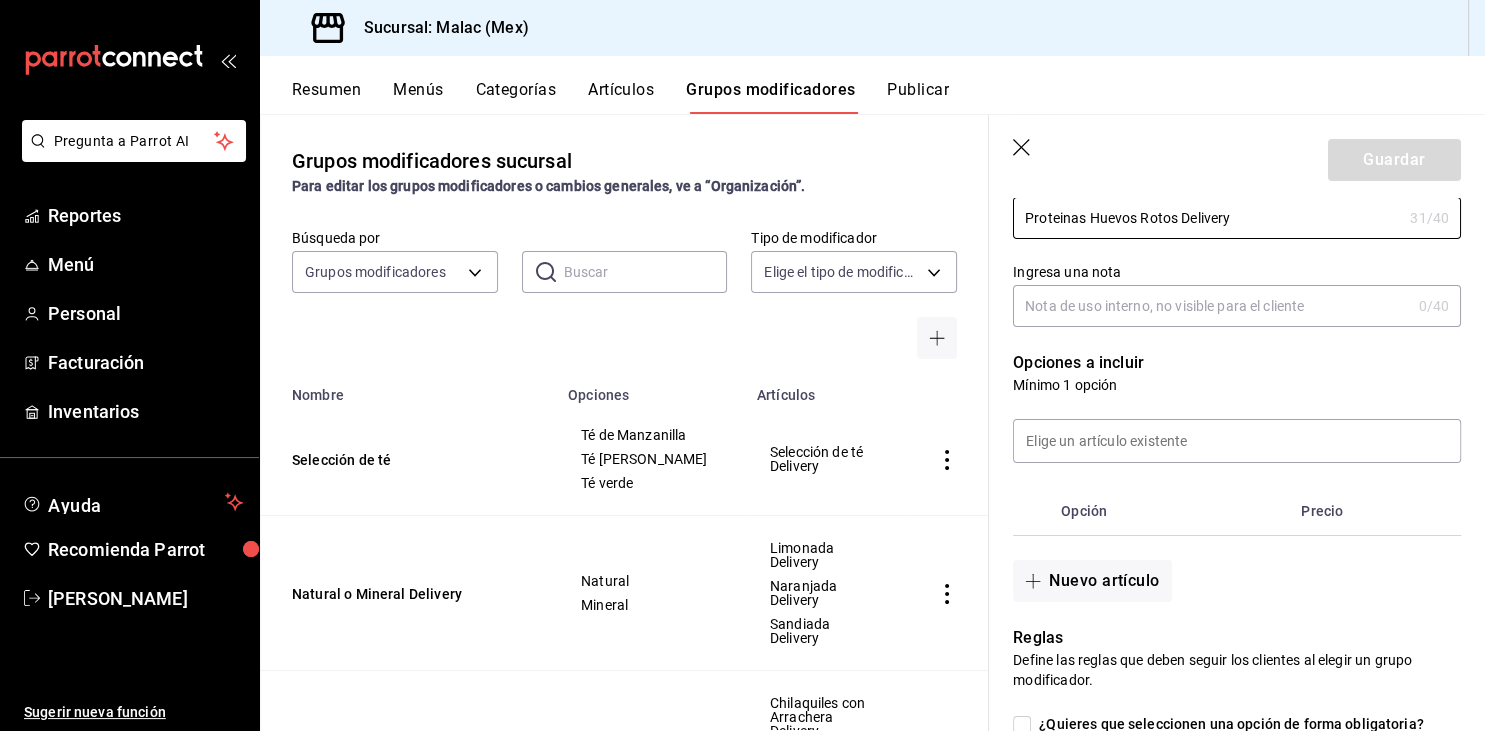 scroll, scrollTop: 380, scrollLeft: 0, axis: vertical 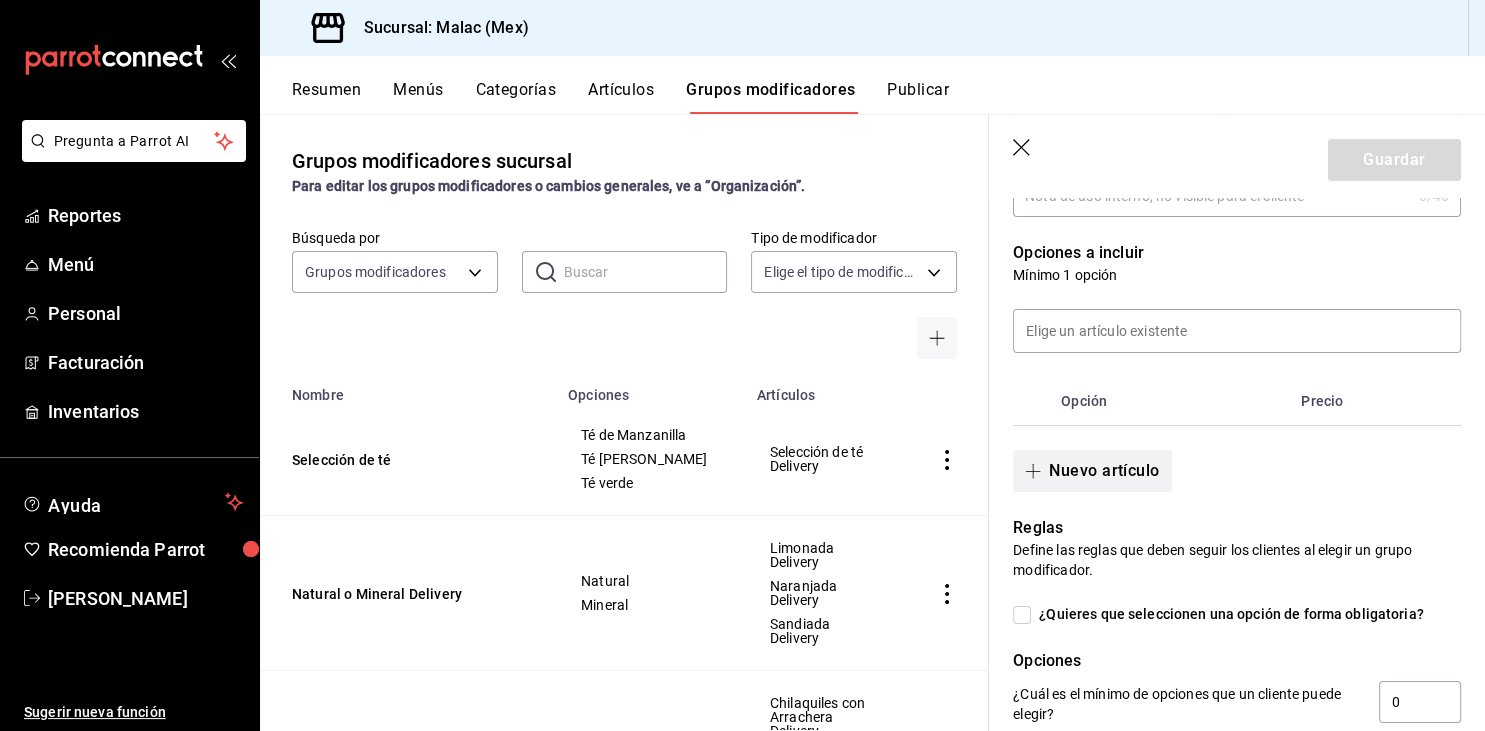 type on "Proteinas Huevos Rotos Delivery" 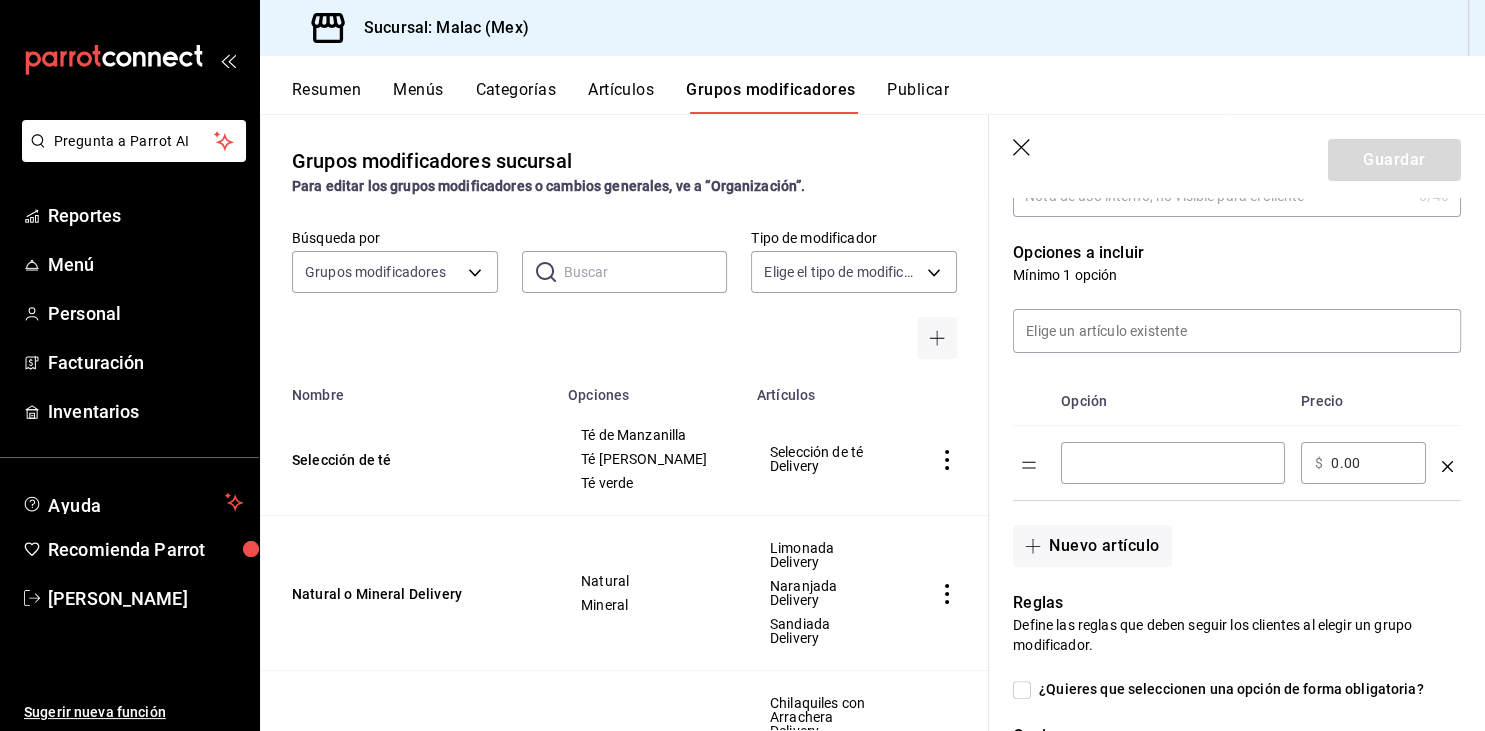click at bounding box center [1173, 463] 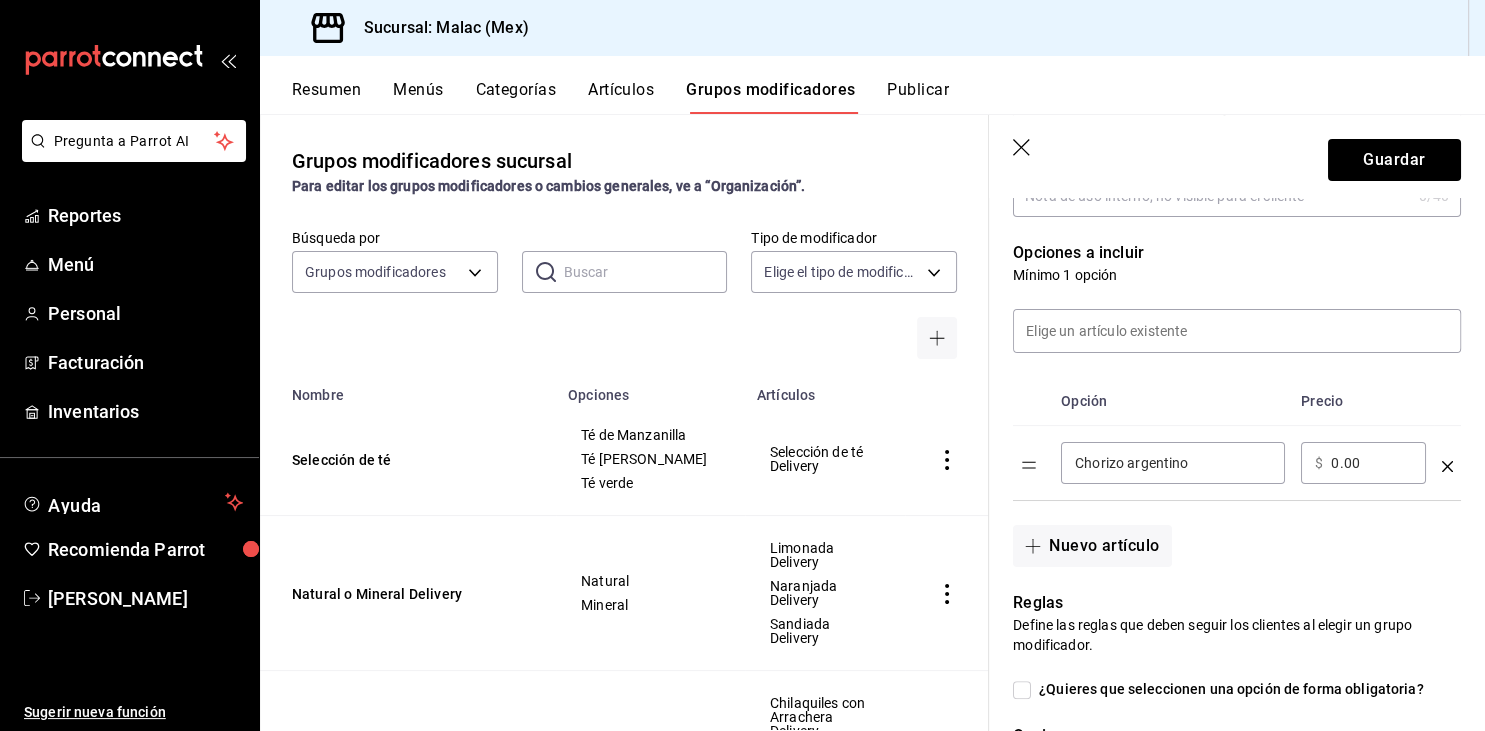 type on "Chorizo argentino" 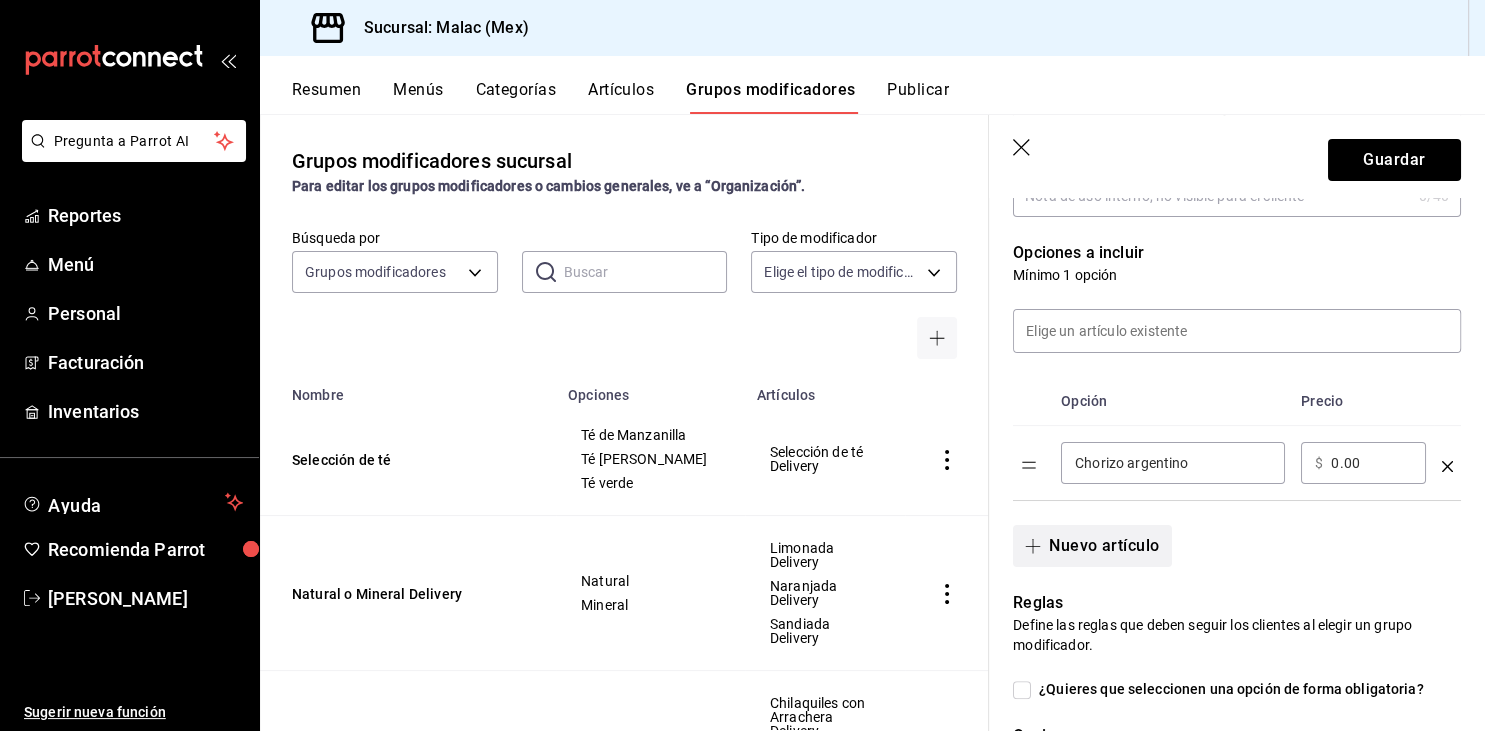 click on "Nuevo artículo" at bounding box center [1092, 546] 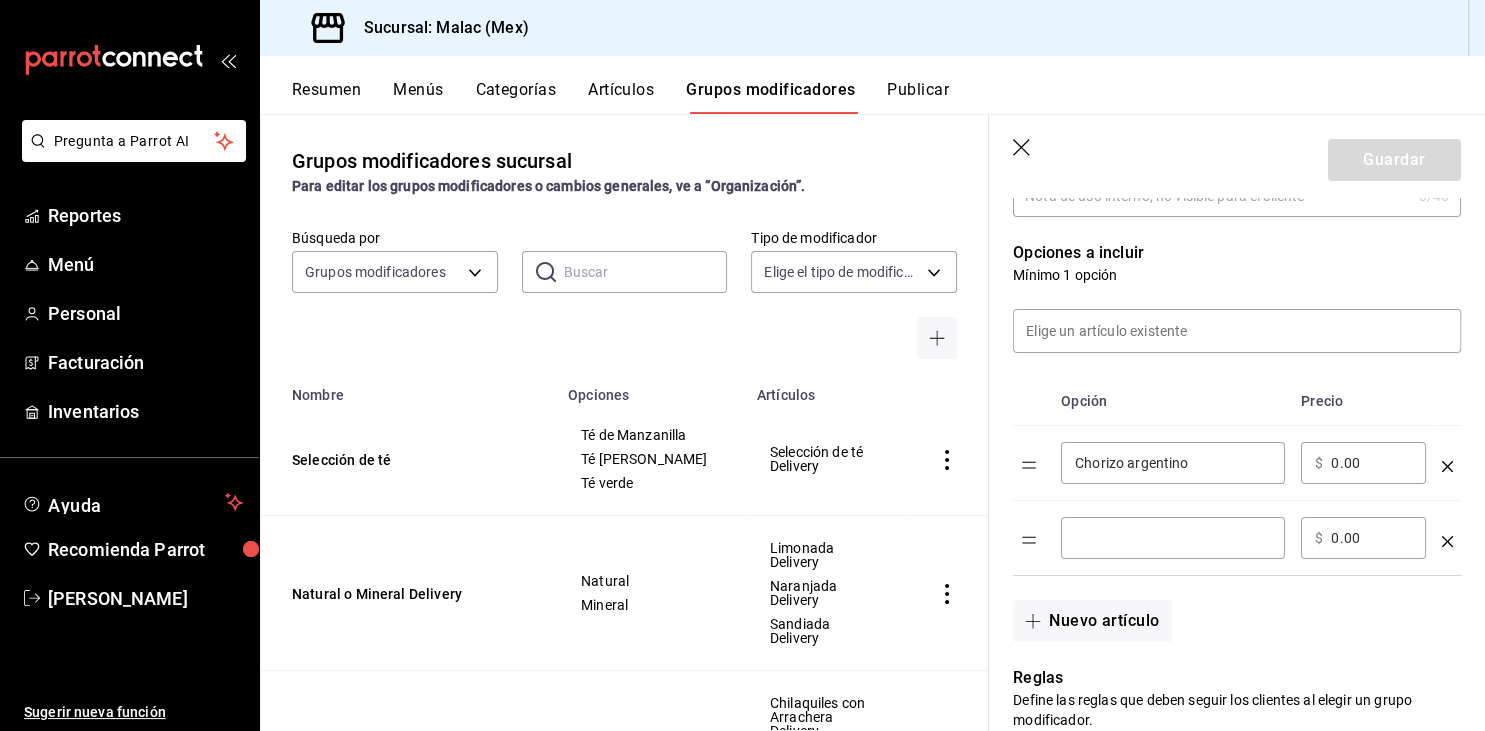 click at bounding box center (1173, 538) 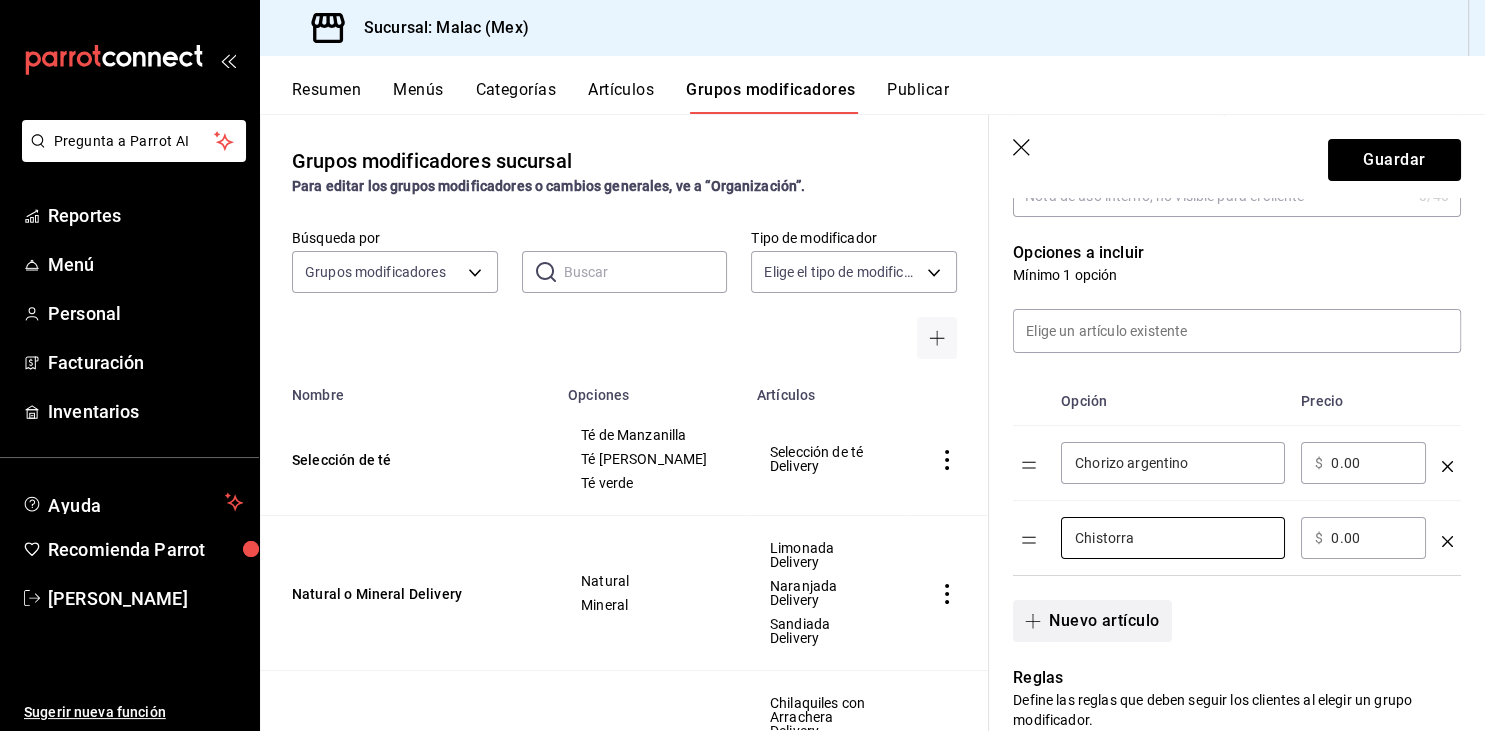 type on "Chistorra" 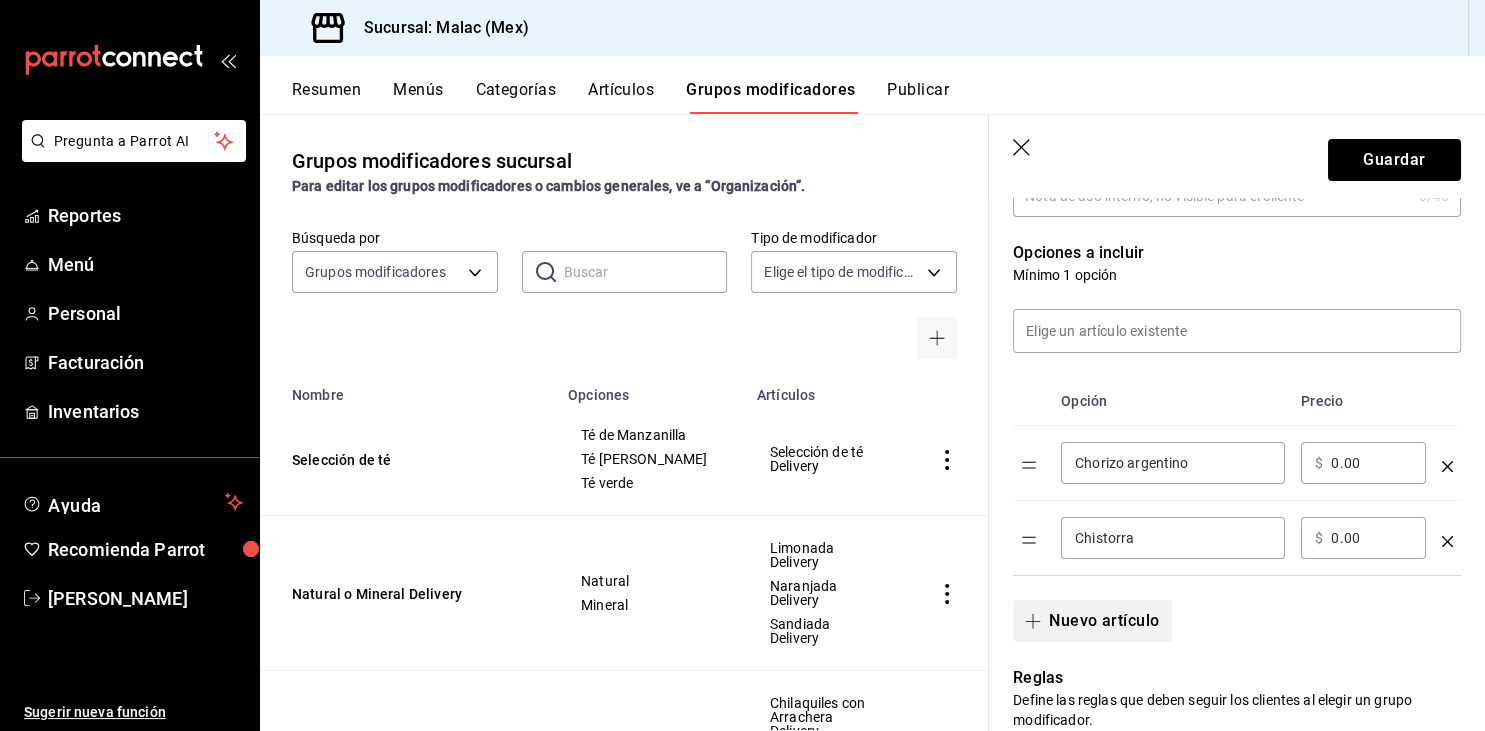 click on "Nuevo artículo" at bounding box center (1092, 621) 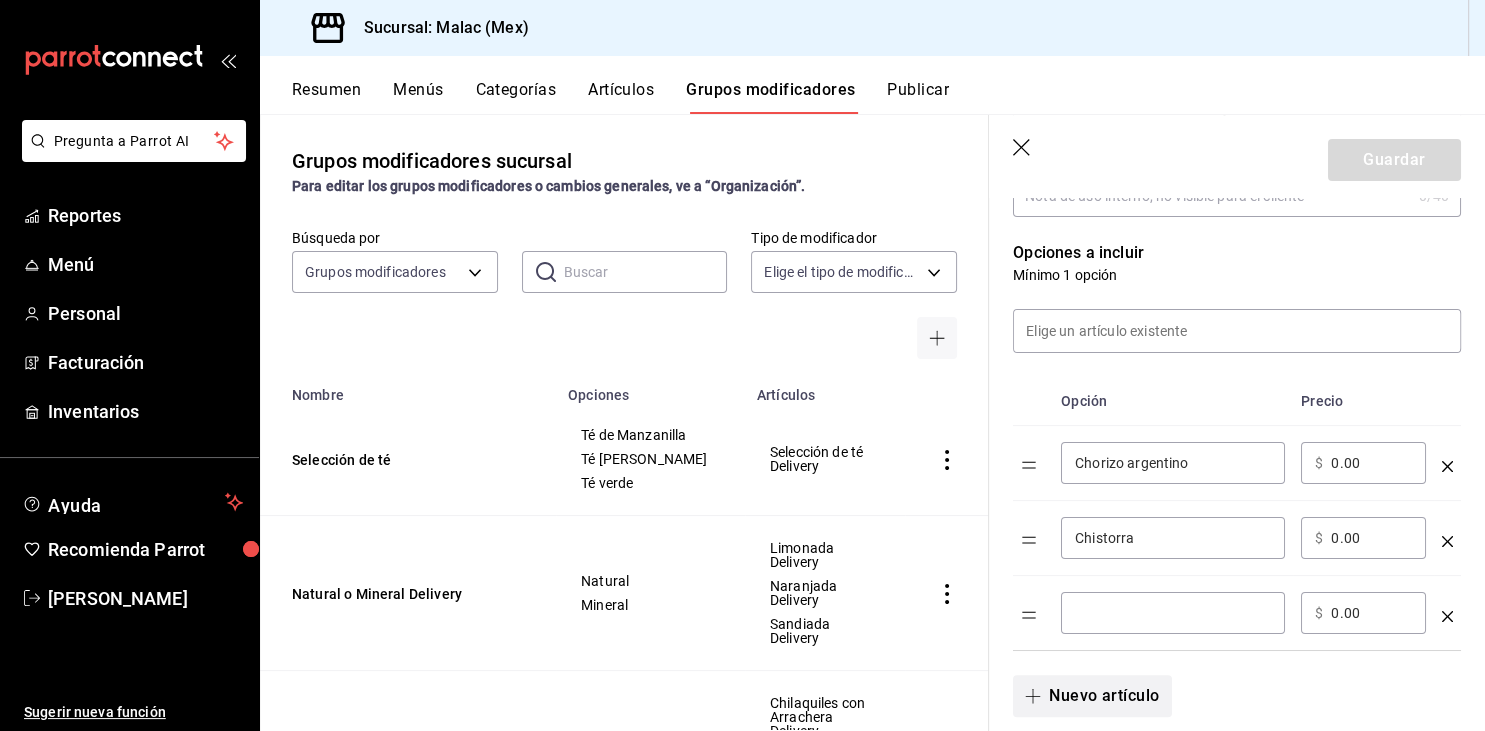 type 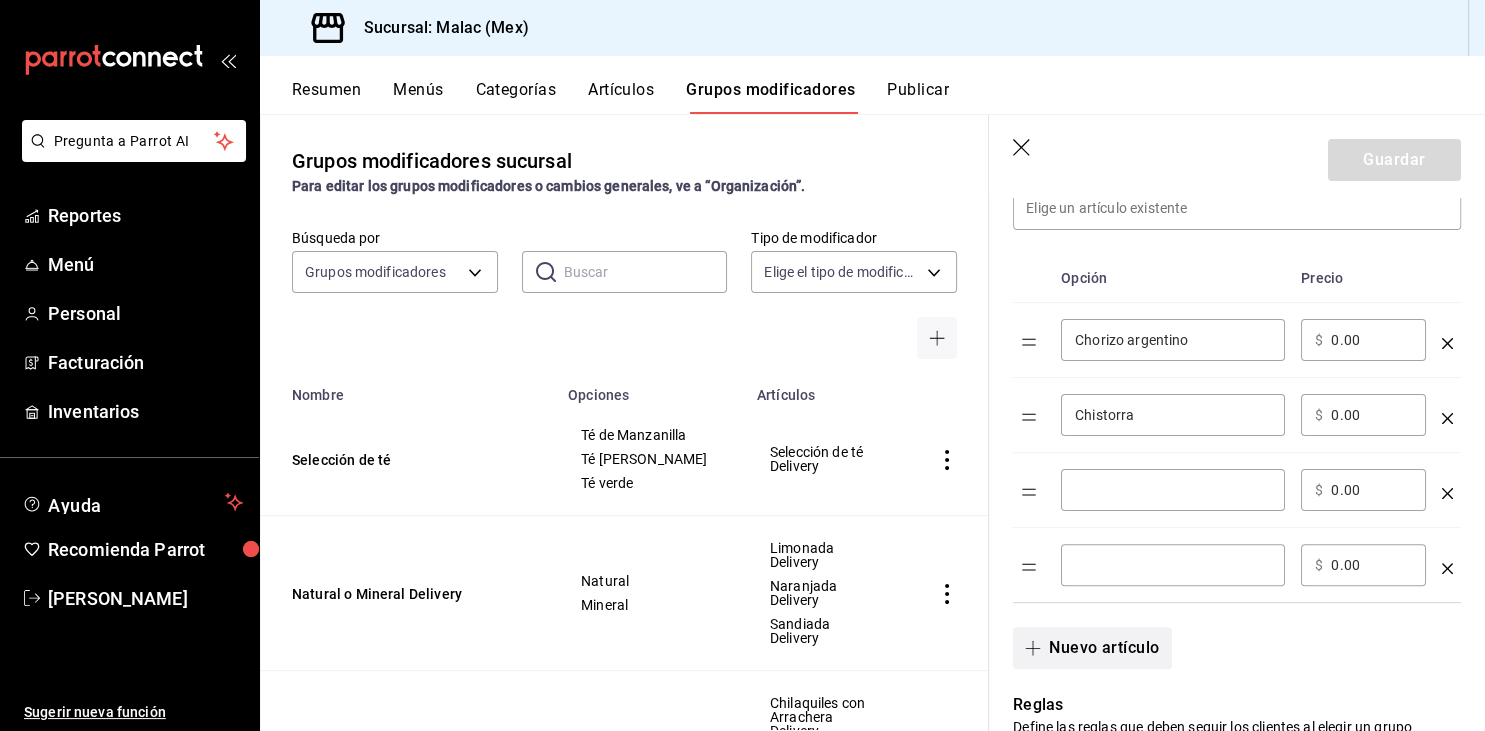 scroll, scrollTop: 511, scrollLeft: 0, axis: vertical 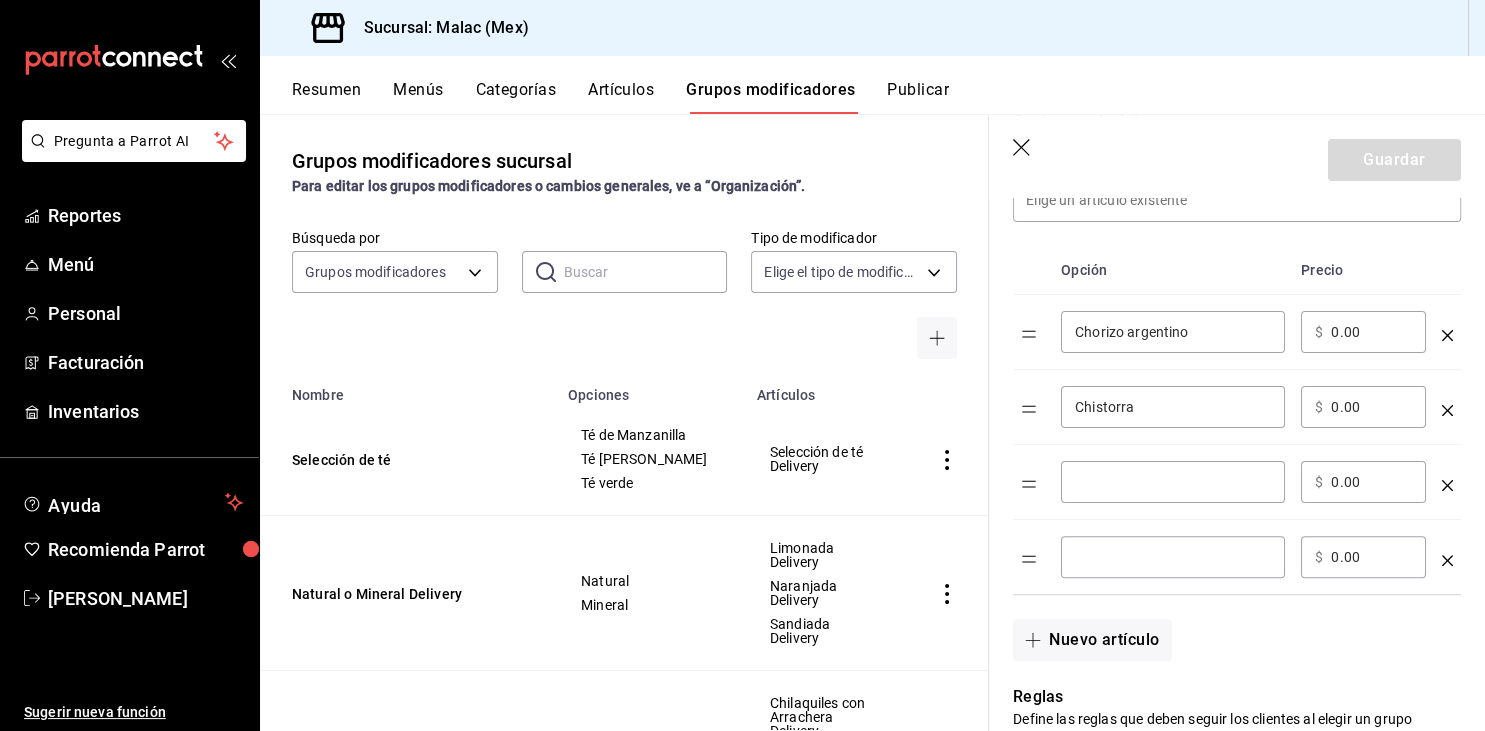 click 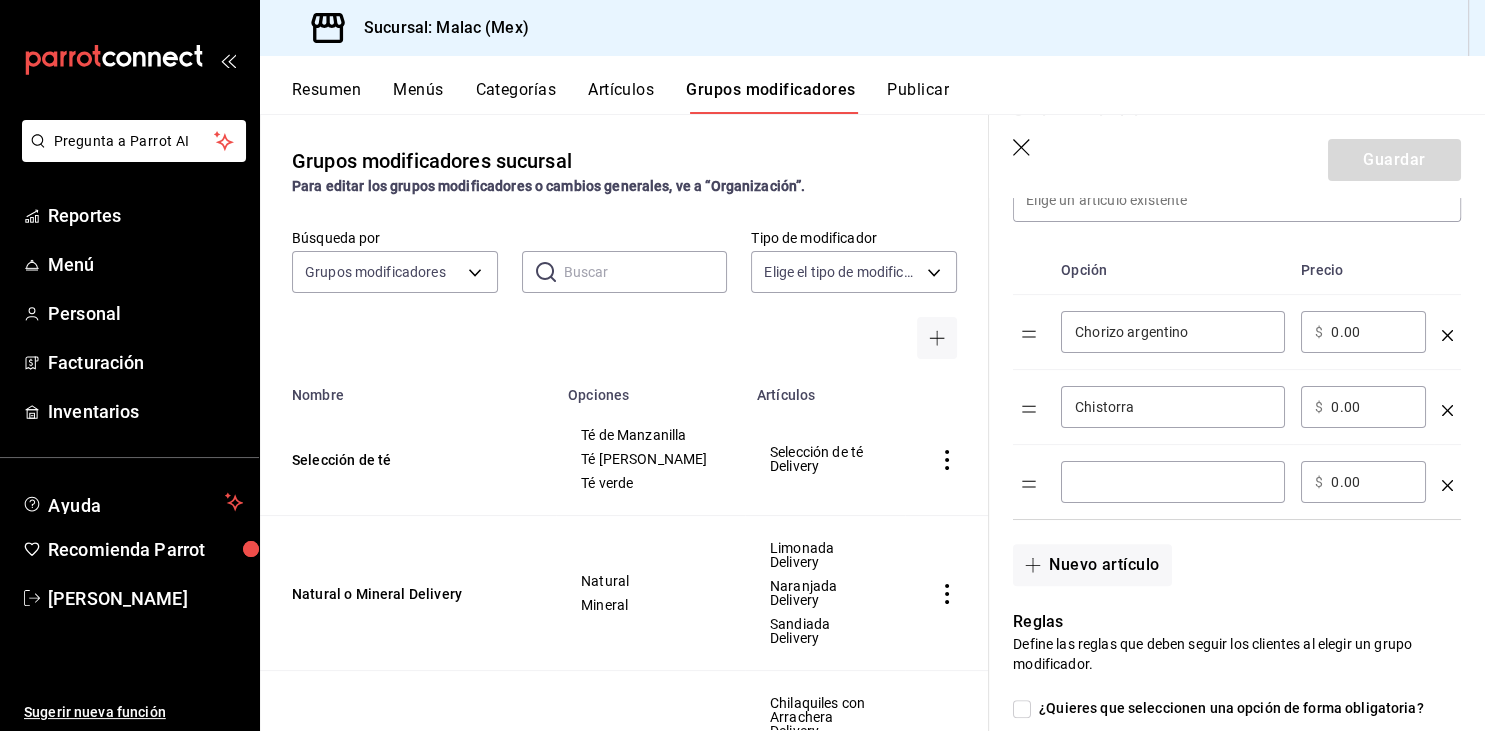 click at bounding box center (1173, 482) 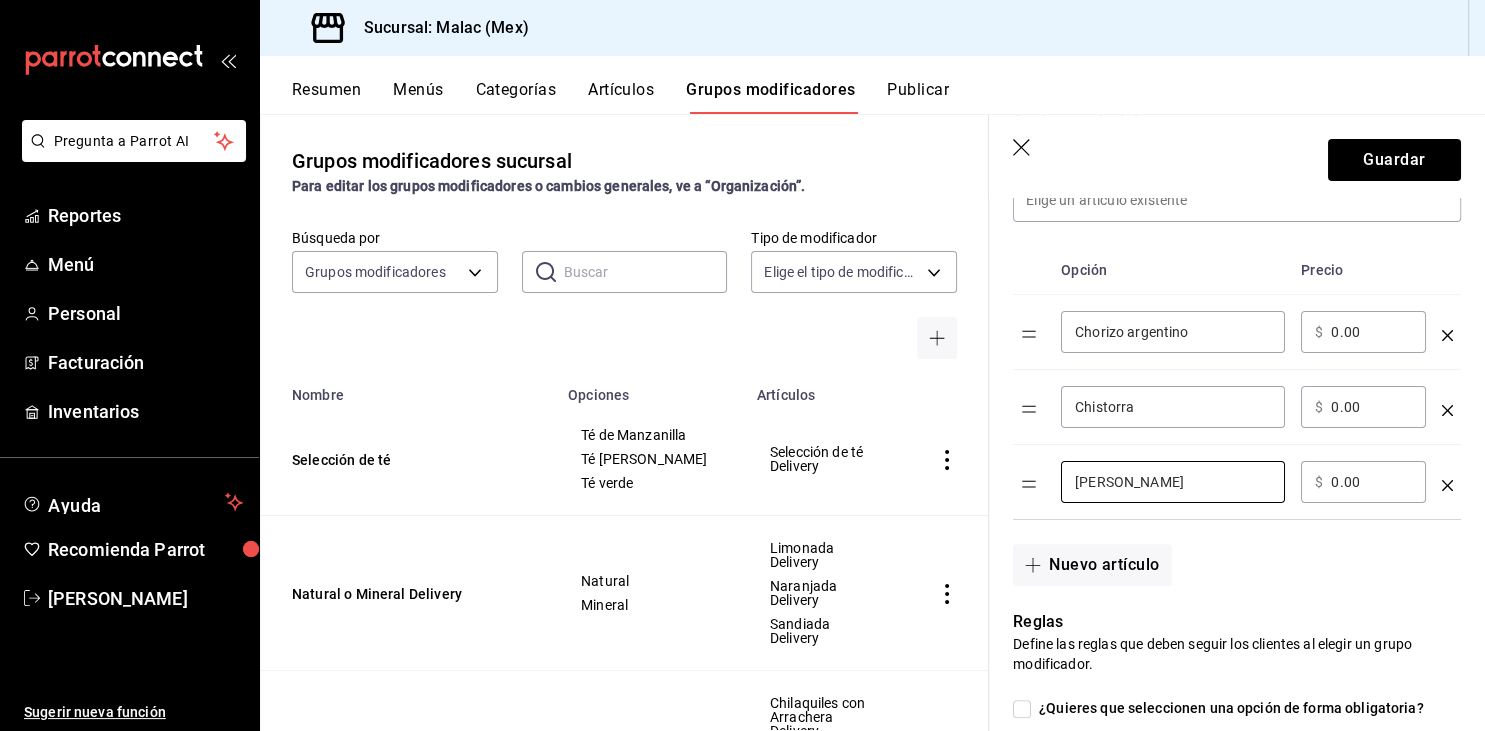 type on "[PERSON_NAME]" 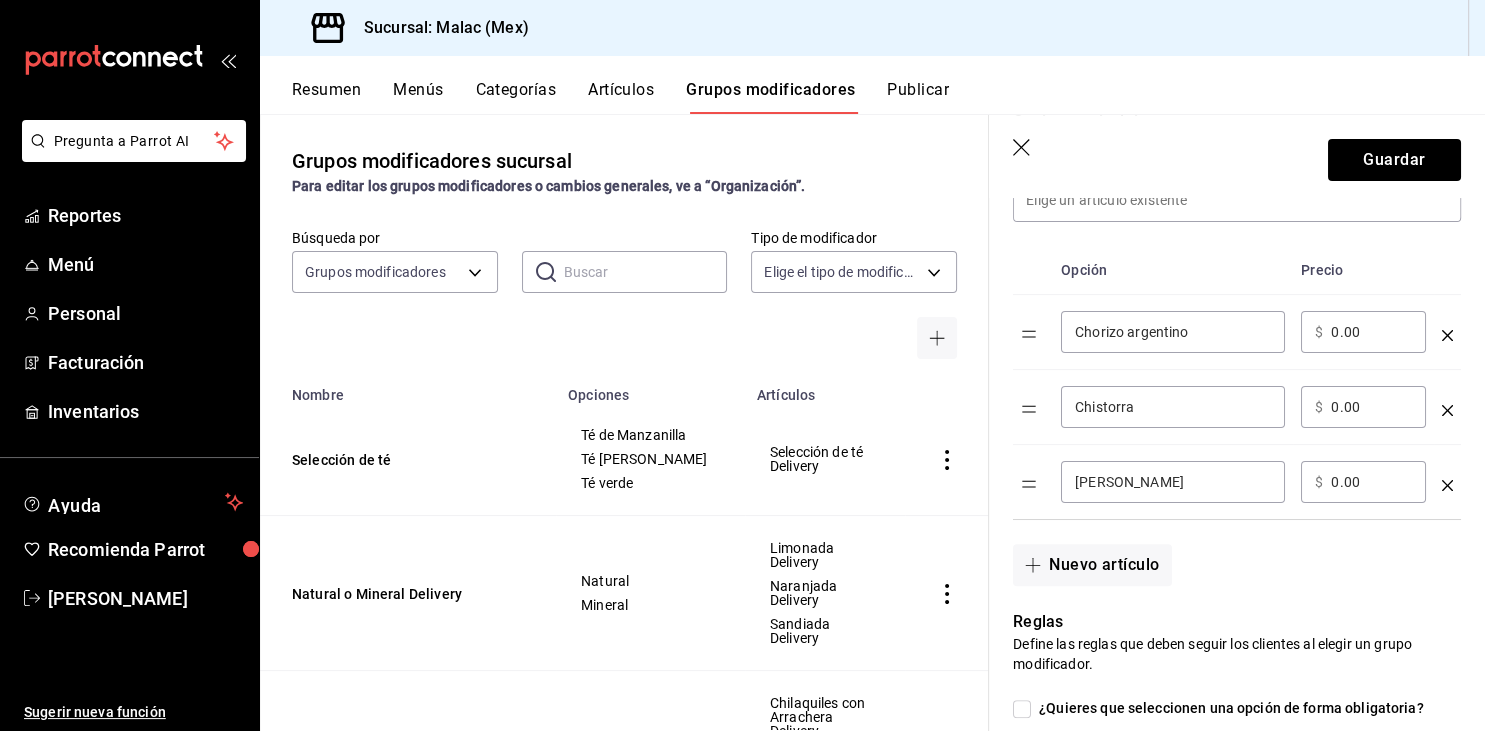 click on "Nuevo artículo" at bounding box center (1225, 553) 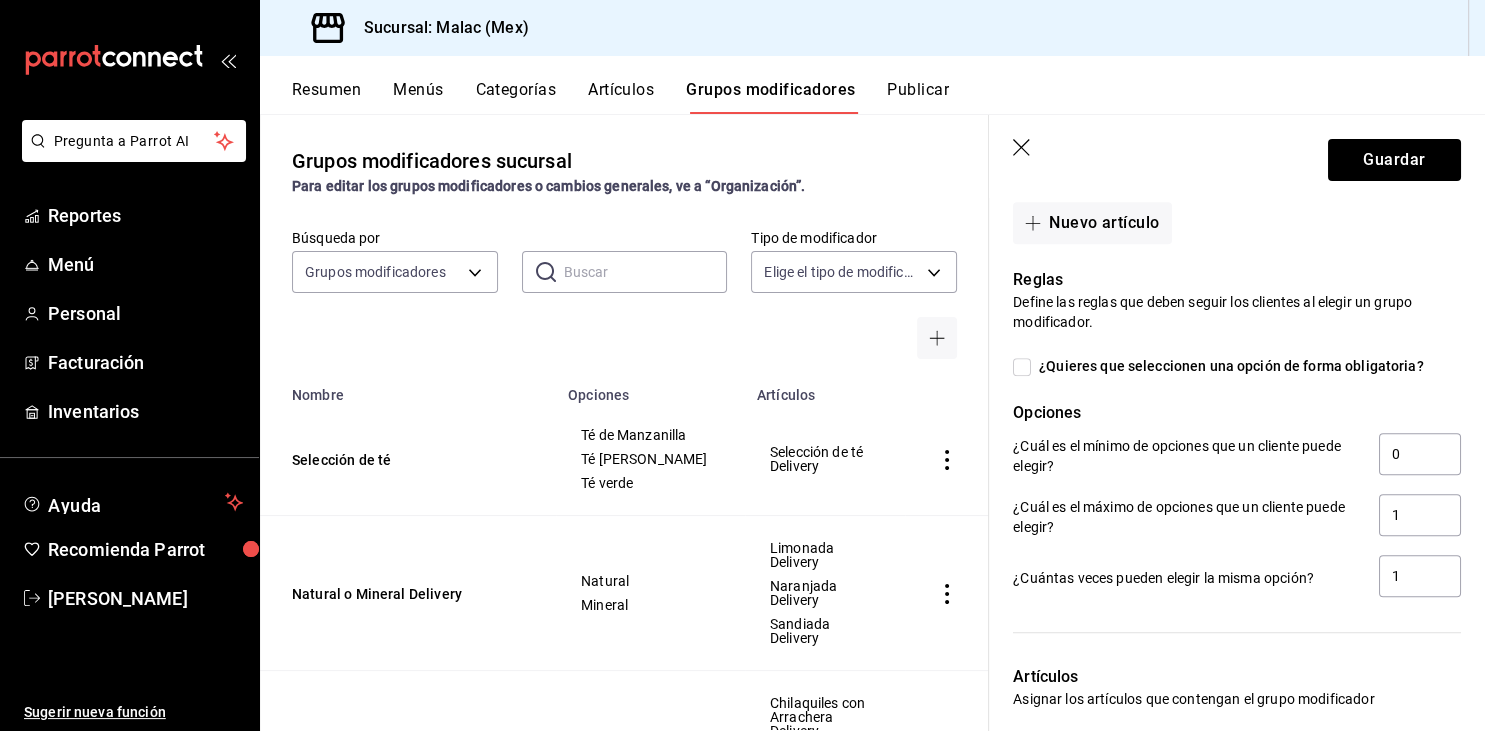 scroll, scrollTop: 852, scrollLeft: 0, axis: vertical 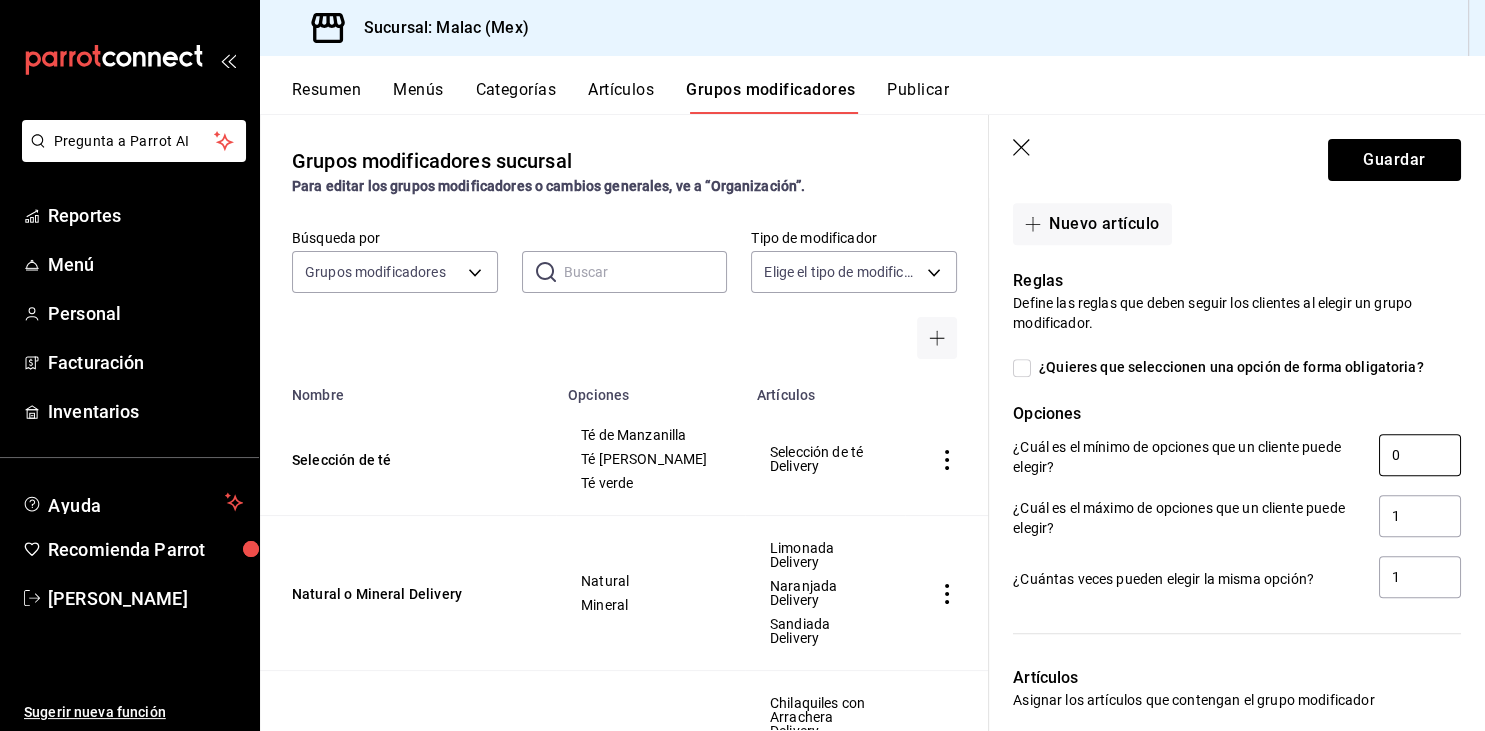 click on "0" at bounding box center [1420, 455] 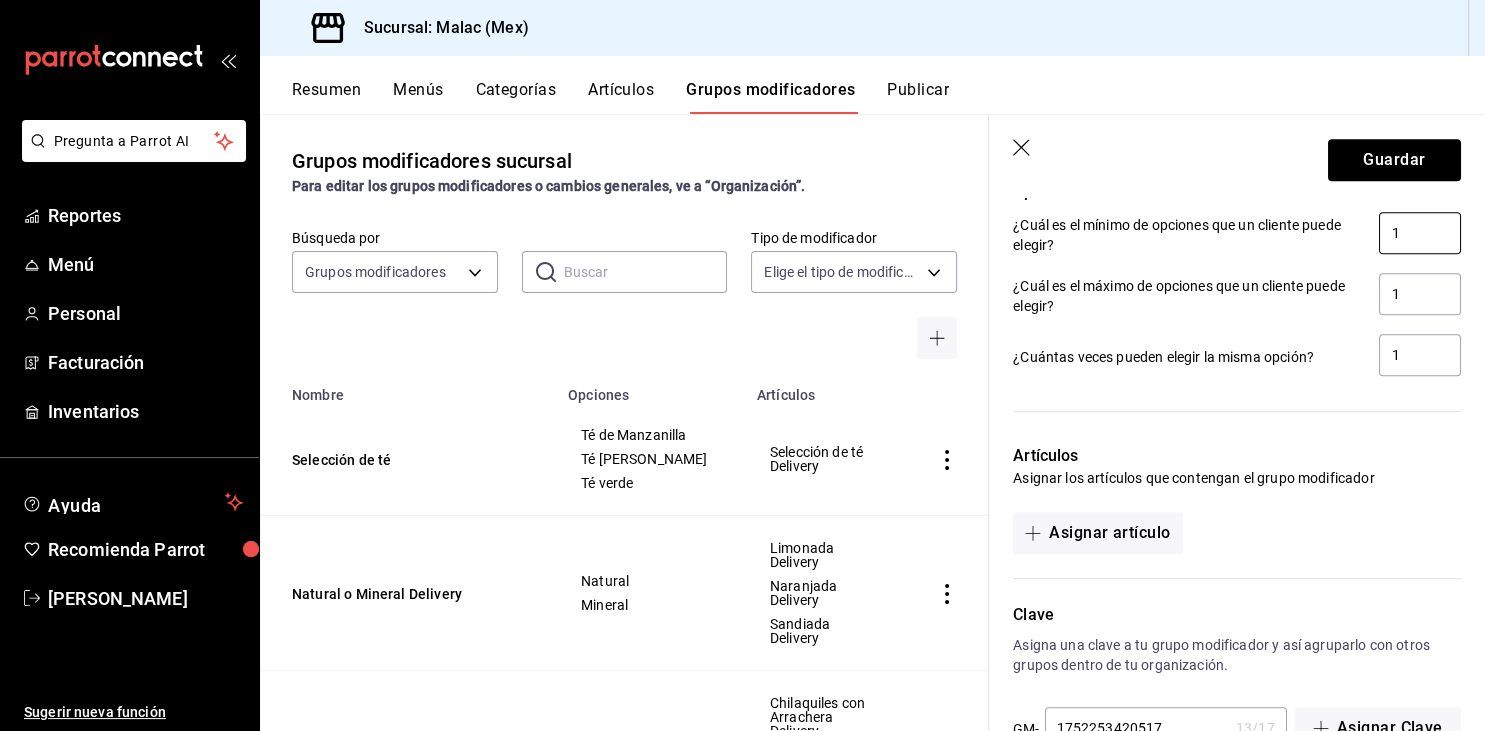 scroll, scrollTop: 1133, scrollLeft: 0, axis: vertical 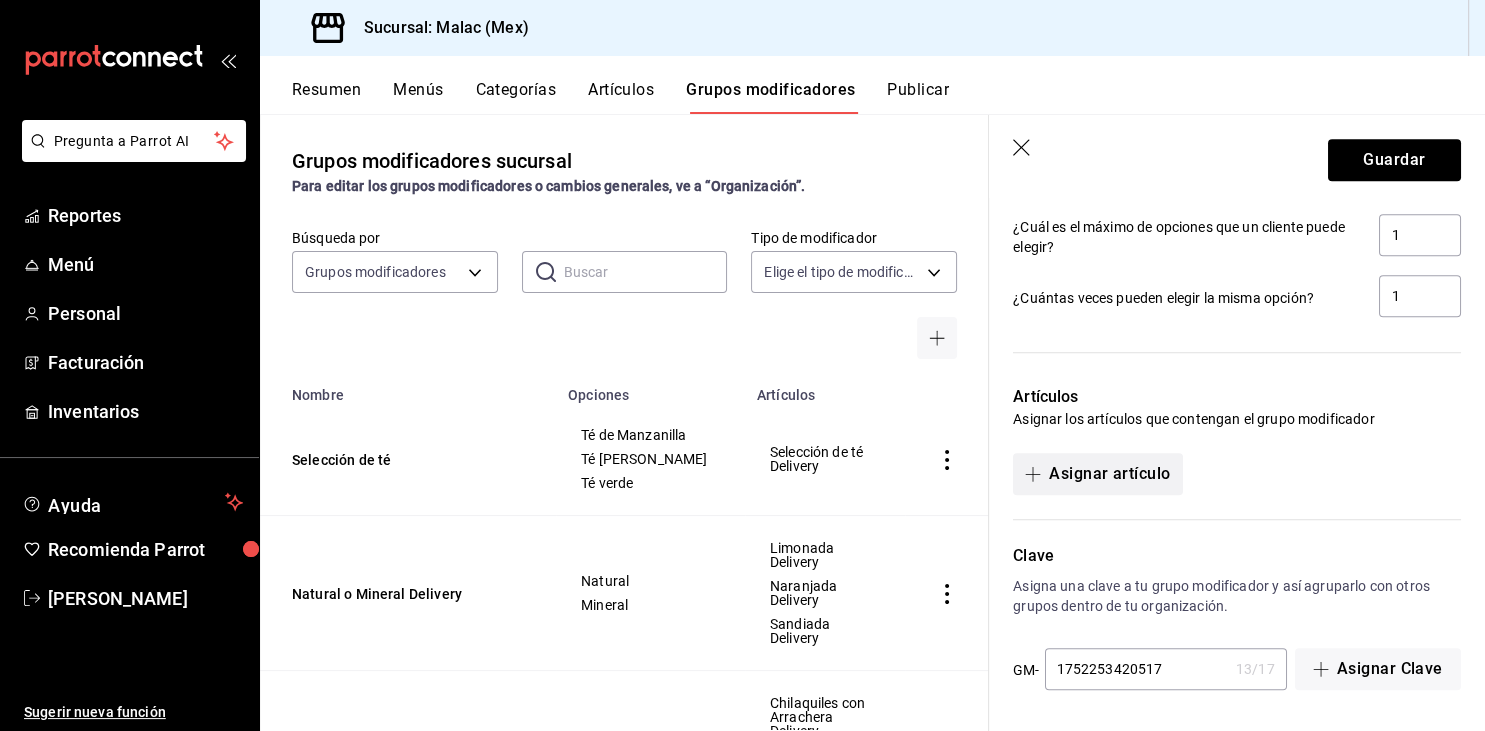 type on "1" 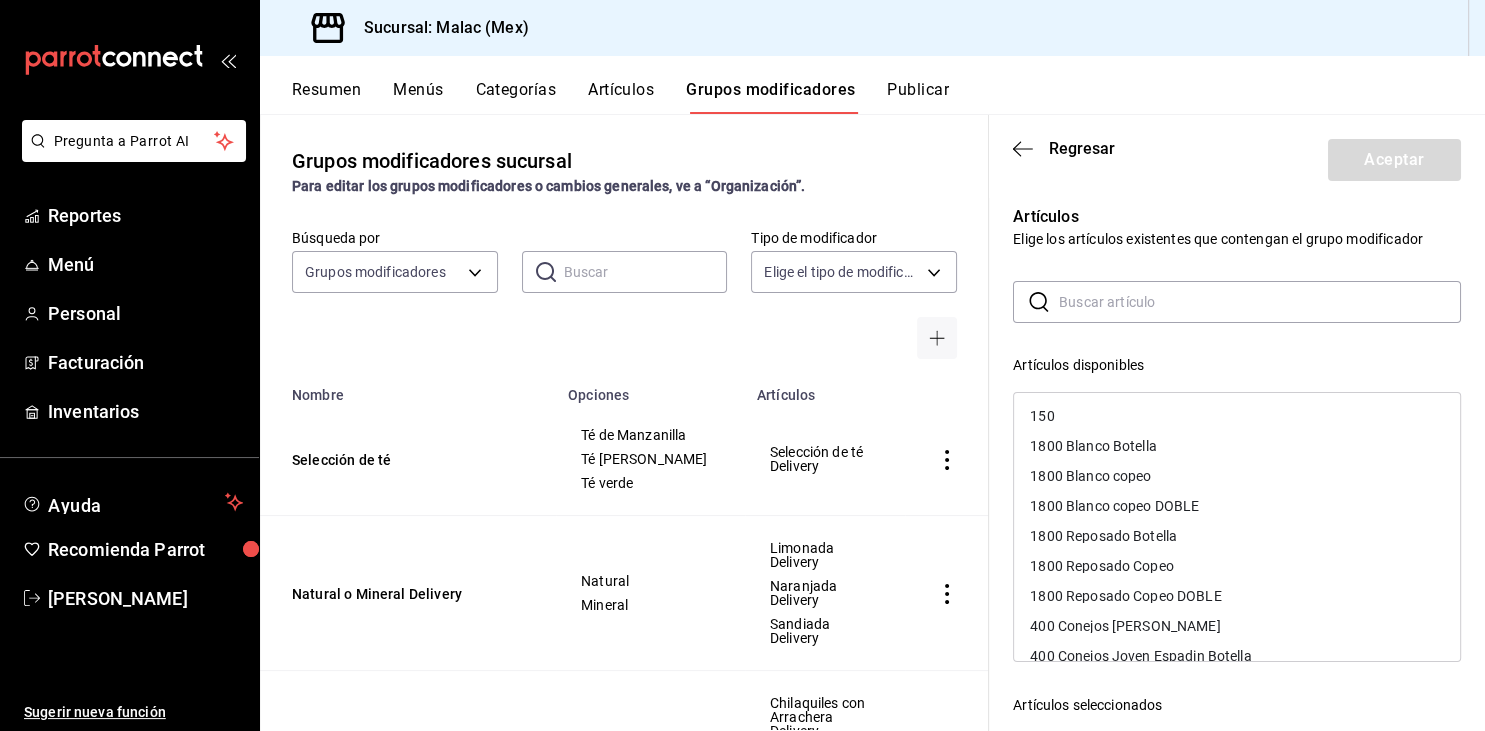 click at bounding box center [1260, 302] 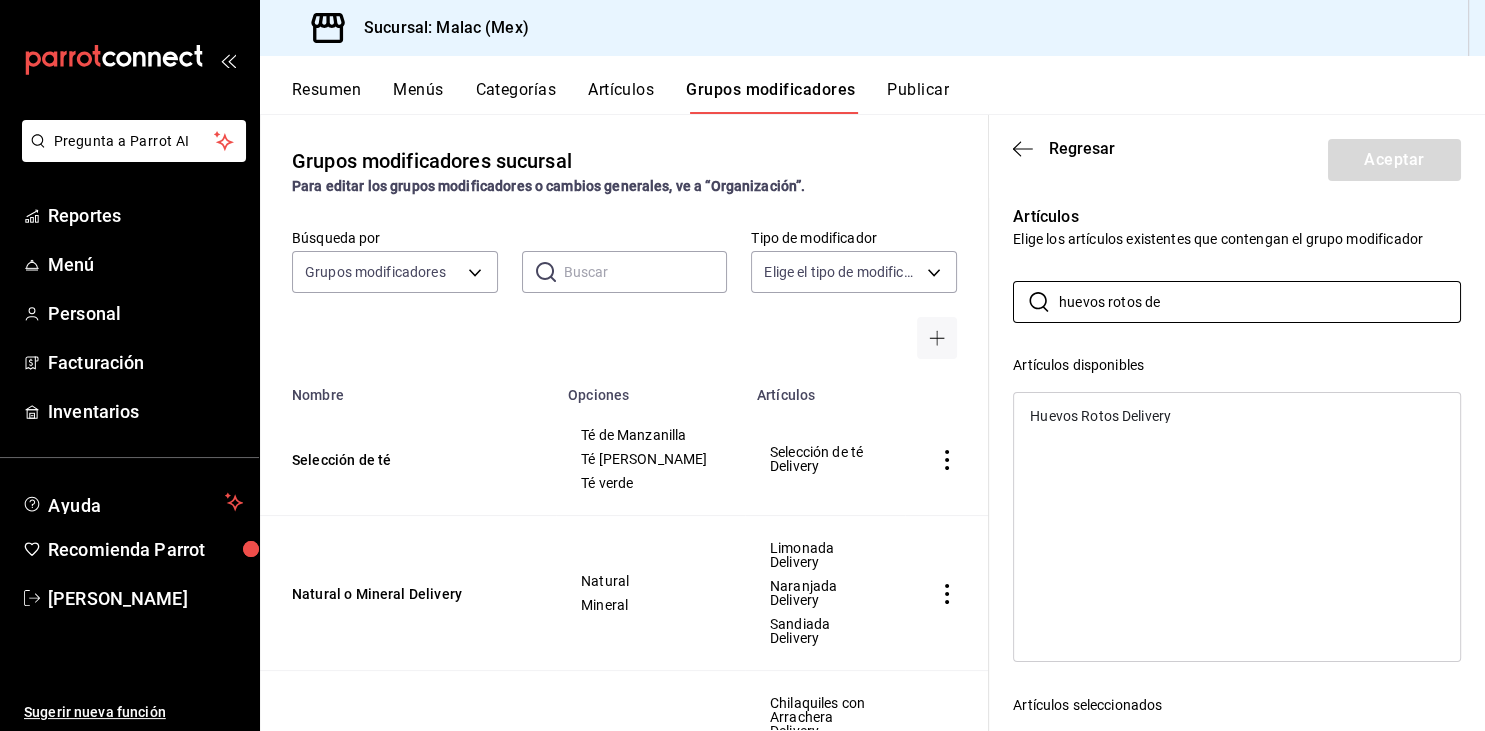 type on "huevos rotos de" 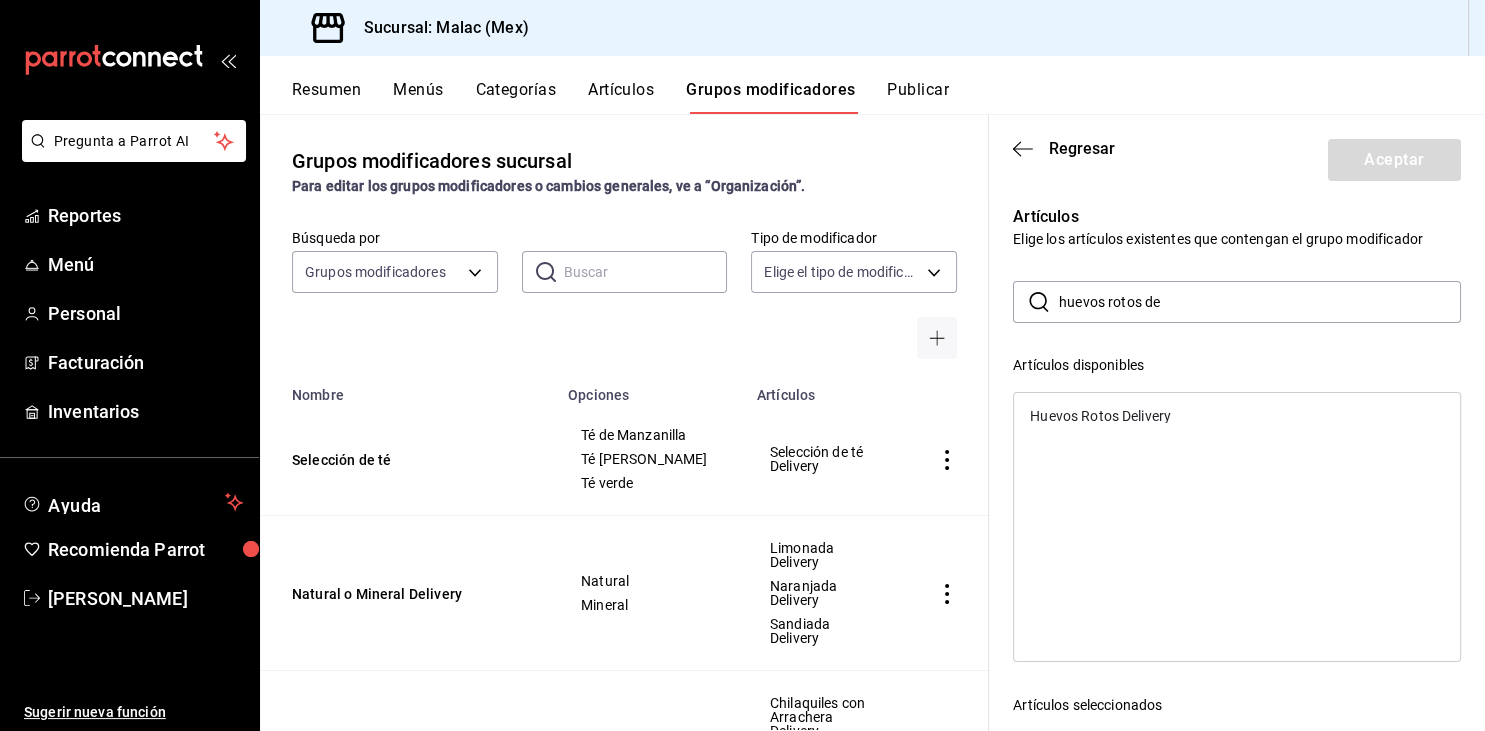 click on "Huevos Rotos Delivery" at bounding box center [1237, 416] 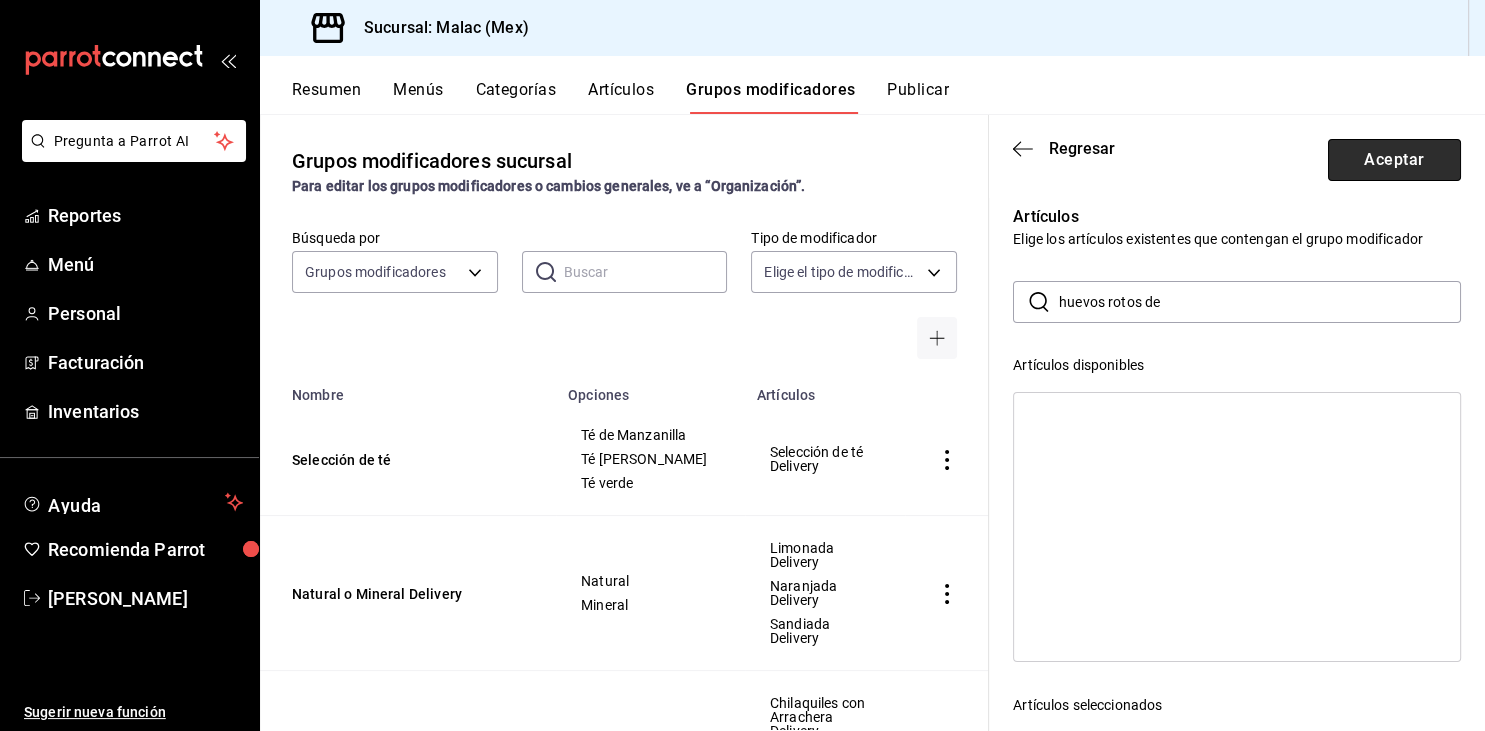 click on "Aceptar" at bounding box center (1394, 160) 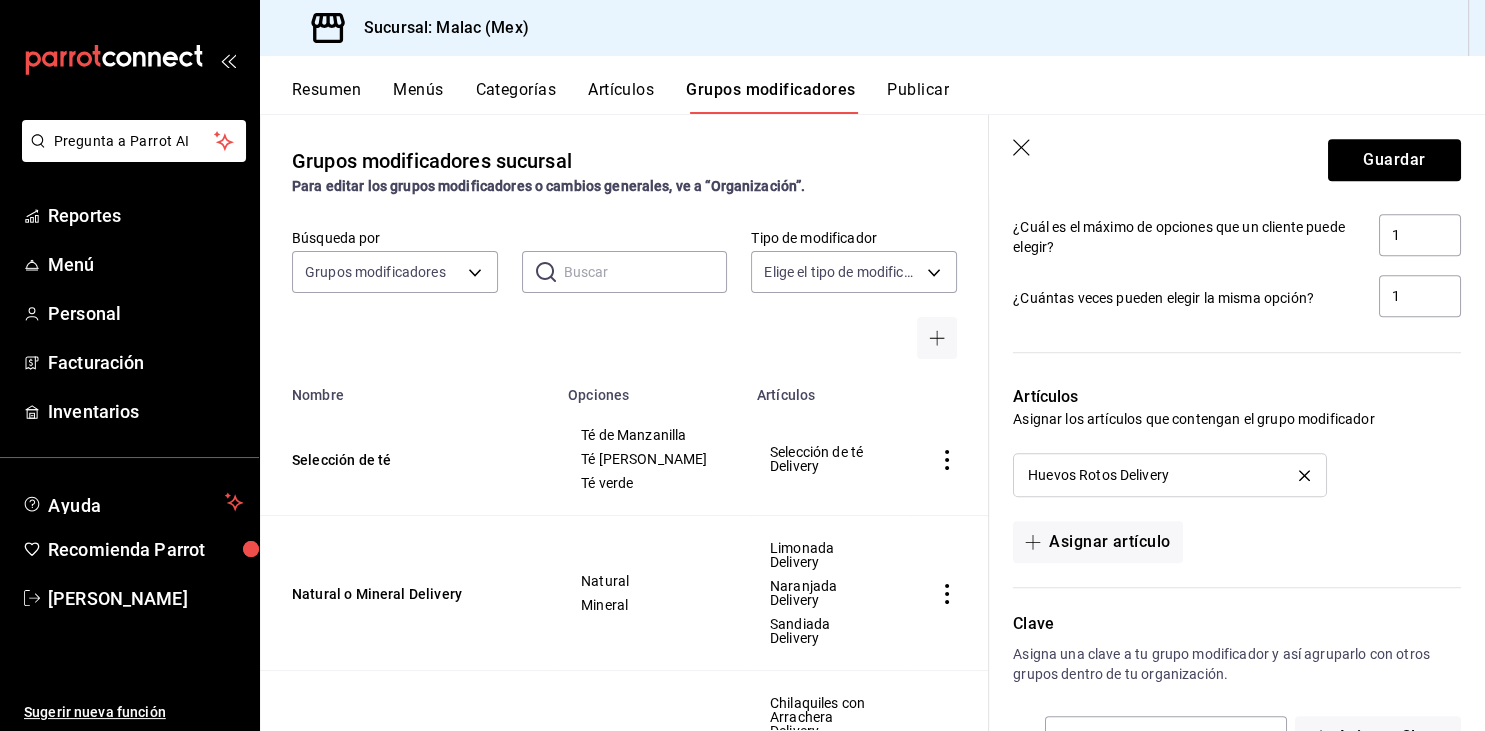 scroll, scrollTop: 1133, scrollLeft: 0, axis: vertical 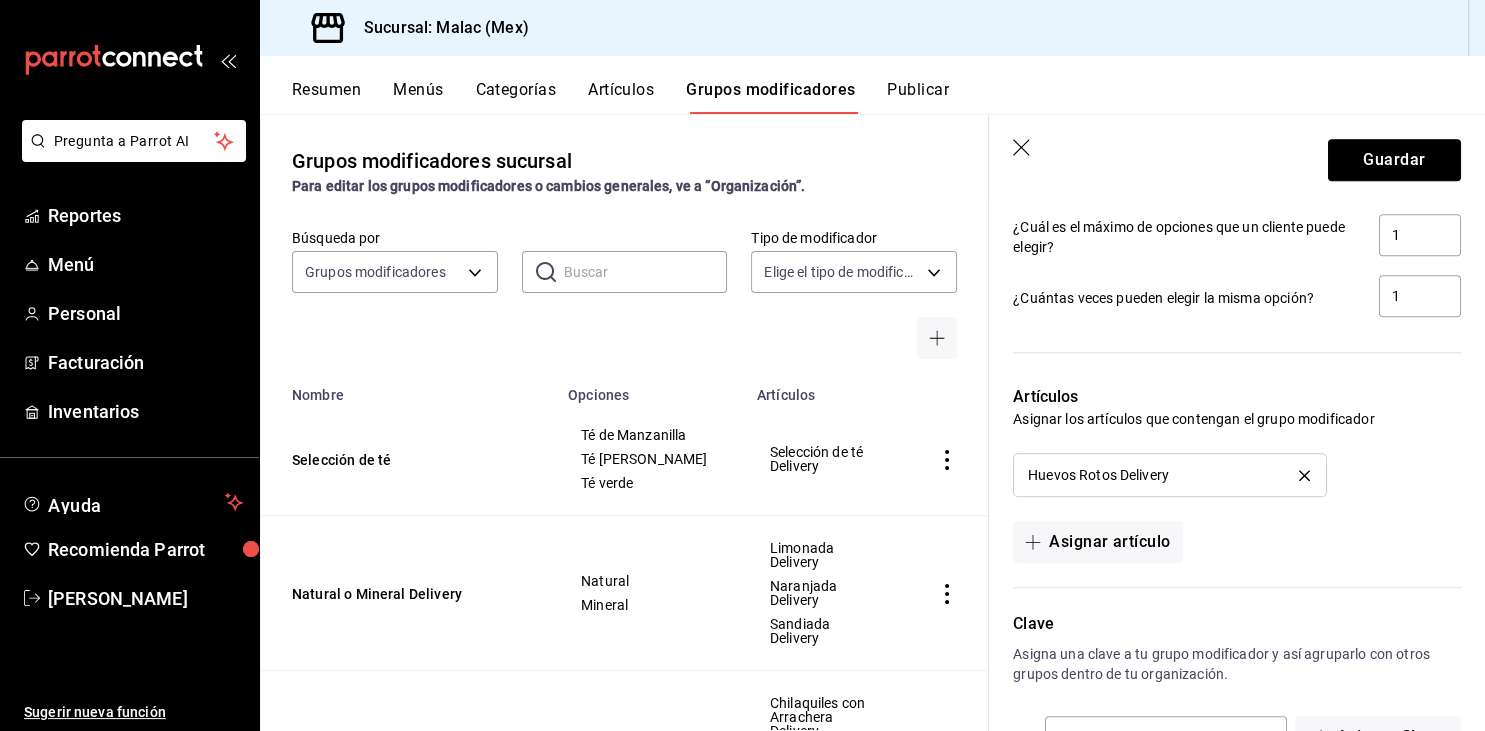 click on "Guardar" at bounding box center [1394, 160] 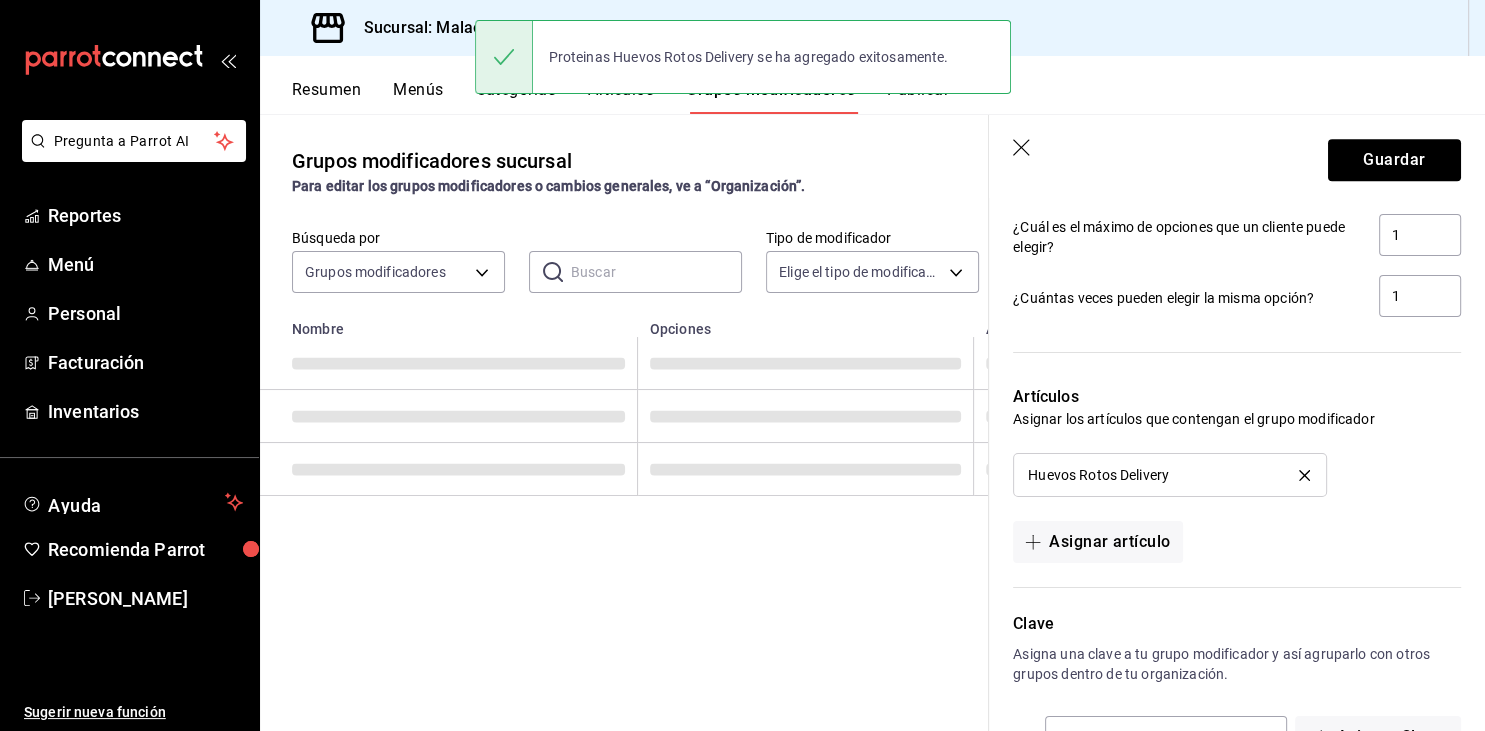 scroll, scrollTop: 0, scrollLeft: 0, axis: both 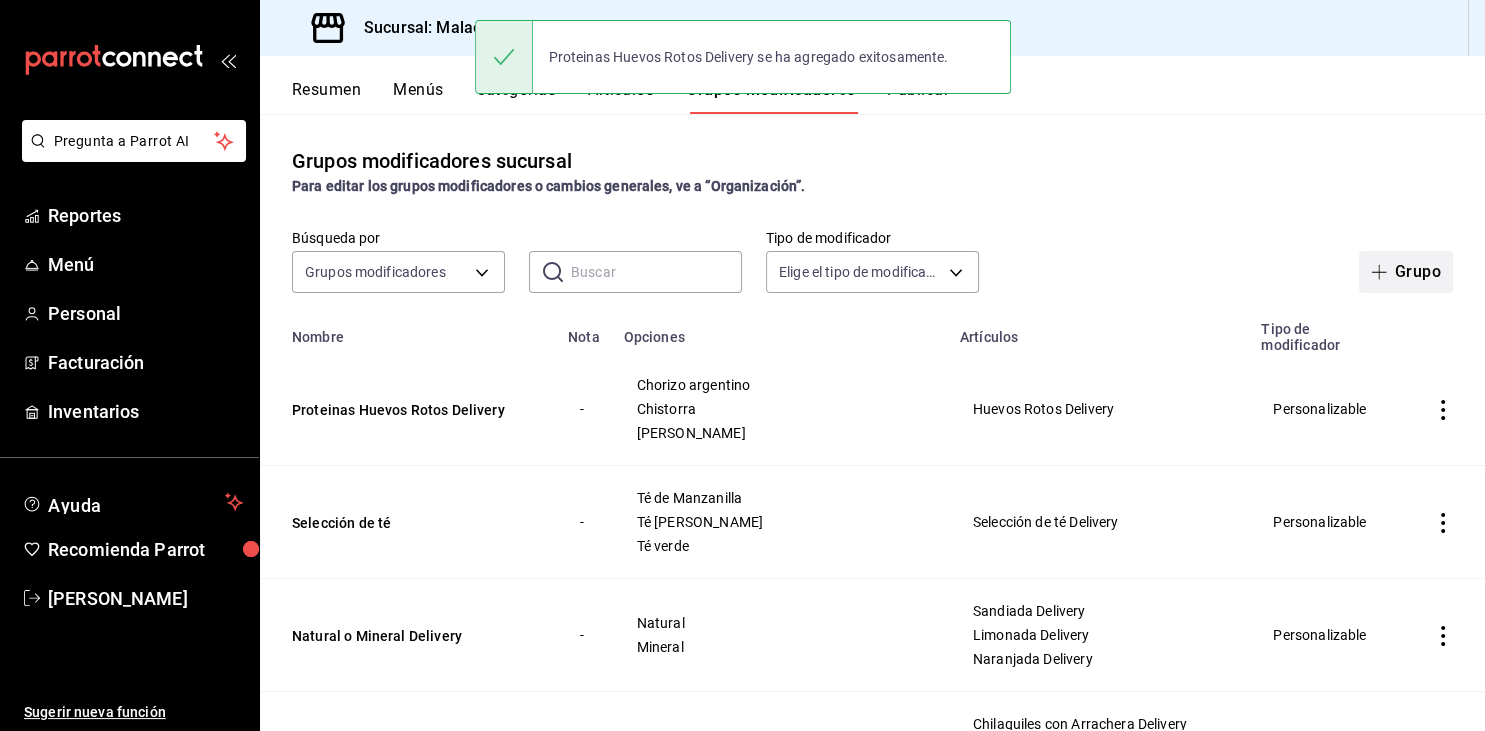 click on "Grupo" at bounding box center [1406, 272] 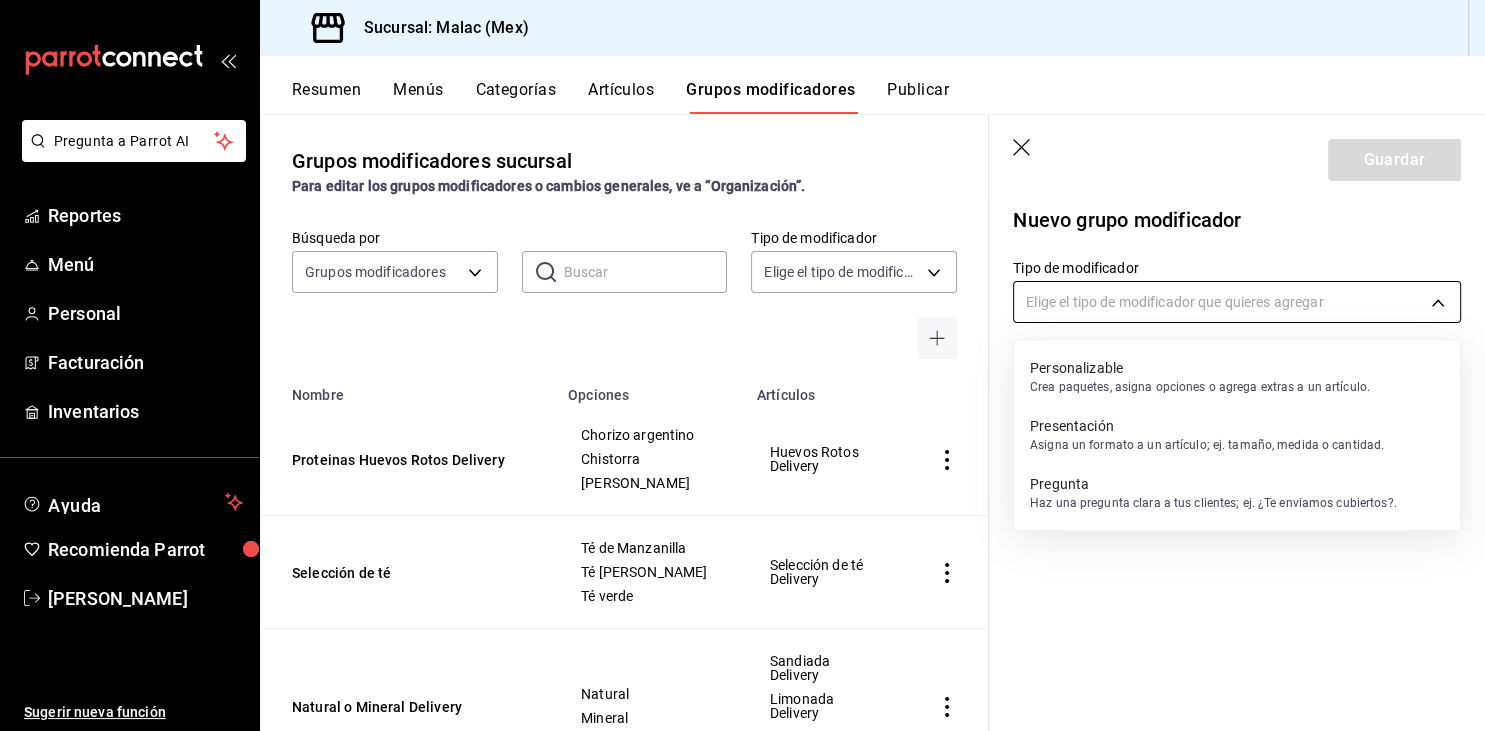 click on "Pregunta a Parrot AI Reportes   Menú   Personal   Facturación   Inventarios   Ayuda Recomienda Parrot   [PERSON_NAME]   Sugerir nueva función   Sucursal: [PERSON_NAME] (Mex) Resumen Menús Categorías Artículos Grupos modificadores Publicar Grupos modificadores sucursal Para editar los grupos modificadores o cambios generales, ve a “Organización”. Búsqueda por Grupos modificadores GROUP ​ ​ Tipo de modificador Elige el tipo de modificador Nombre Opciones Artículos Proteinas Huevos Rotos Delivery Chorizo argentino Chistorra [PERSON_NAME] Huevos Rotos Delivery Selección de té Té [PERSON_NAME] Té [PERSON_NAME] Té verde Selección de té Delivery Natural o Mineral Delivery Natural Mineral Sandiada Delivery Limonada Delivery Naranjada Delivery Salsas Chila Delivery Salsa Verde Salsa Roja Salsa Morita Salsa Verde Cremosa Chilaquiles con Arrachera Delivery Chilaquiles con Bistec Delivery Chilaquiles Con Huevo Delivery Chilaquiles con Pechuga Asada Delivery Ver más... Salsas Delivery Salsa Roja Salsa Verde - -" at bounding box center (742, 365) 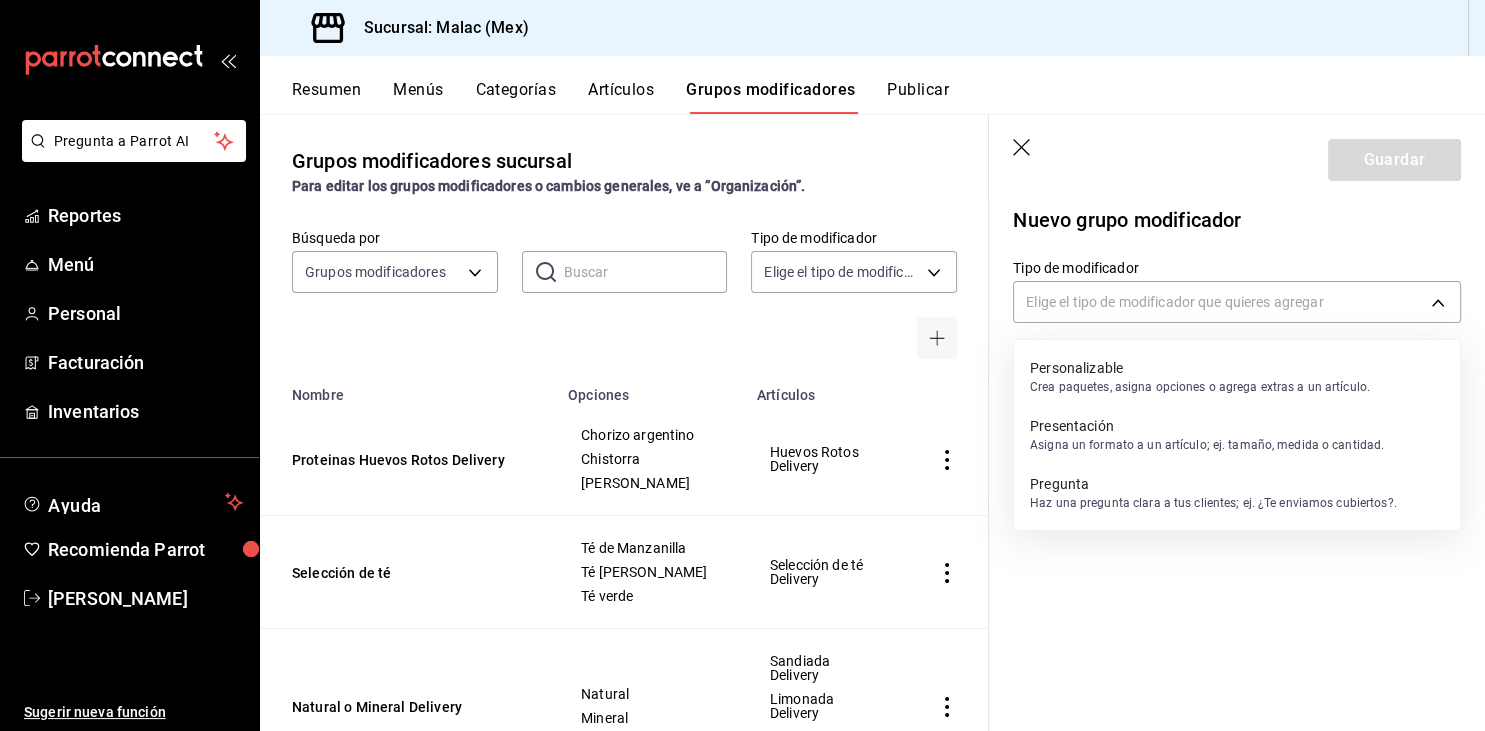 click on "Personalizable" at bounding box center (1200, 368) 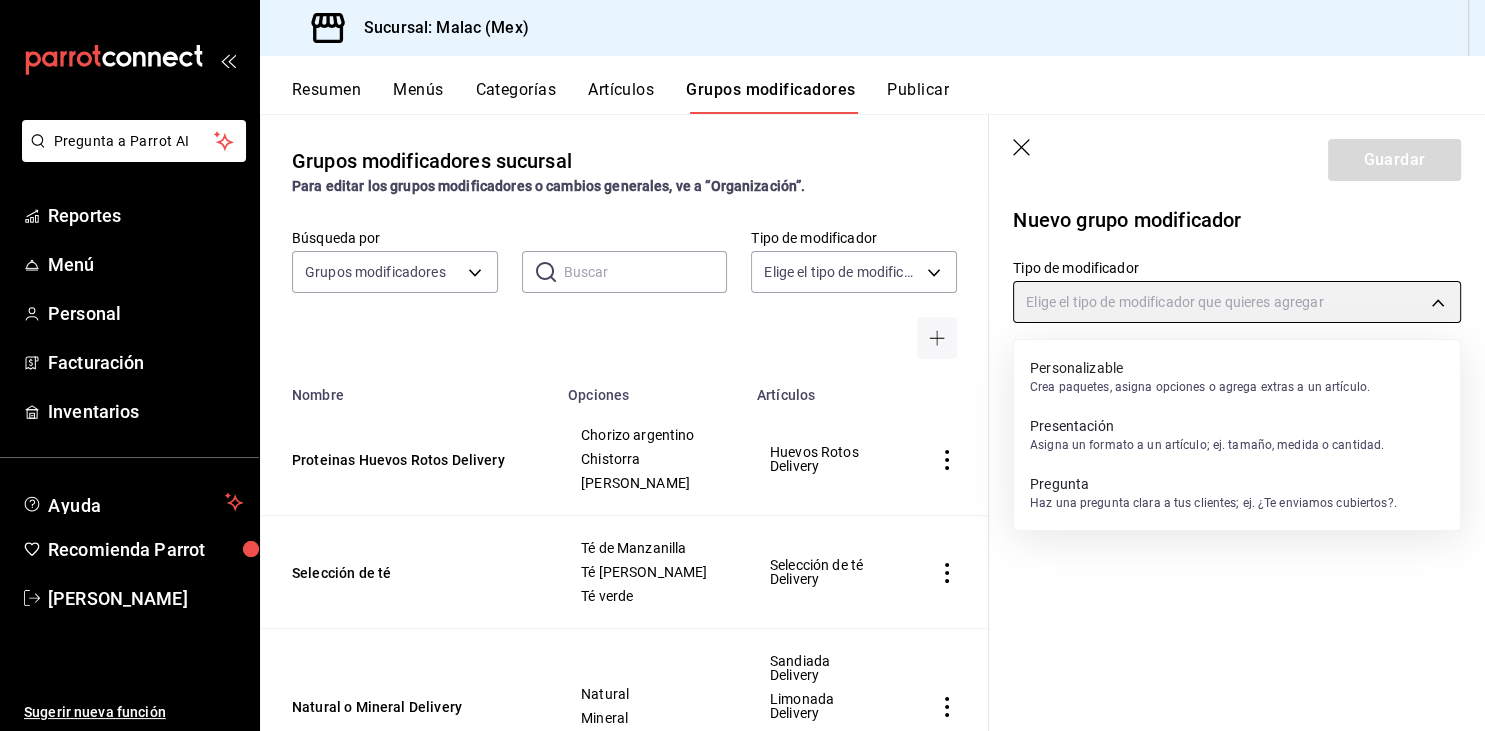 type on "CUSTOMIZABLE" 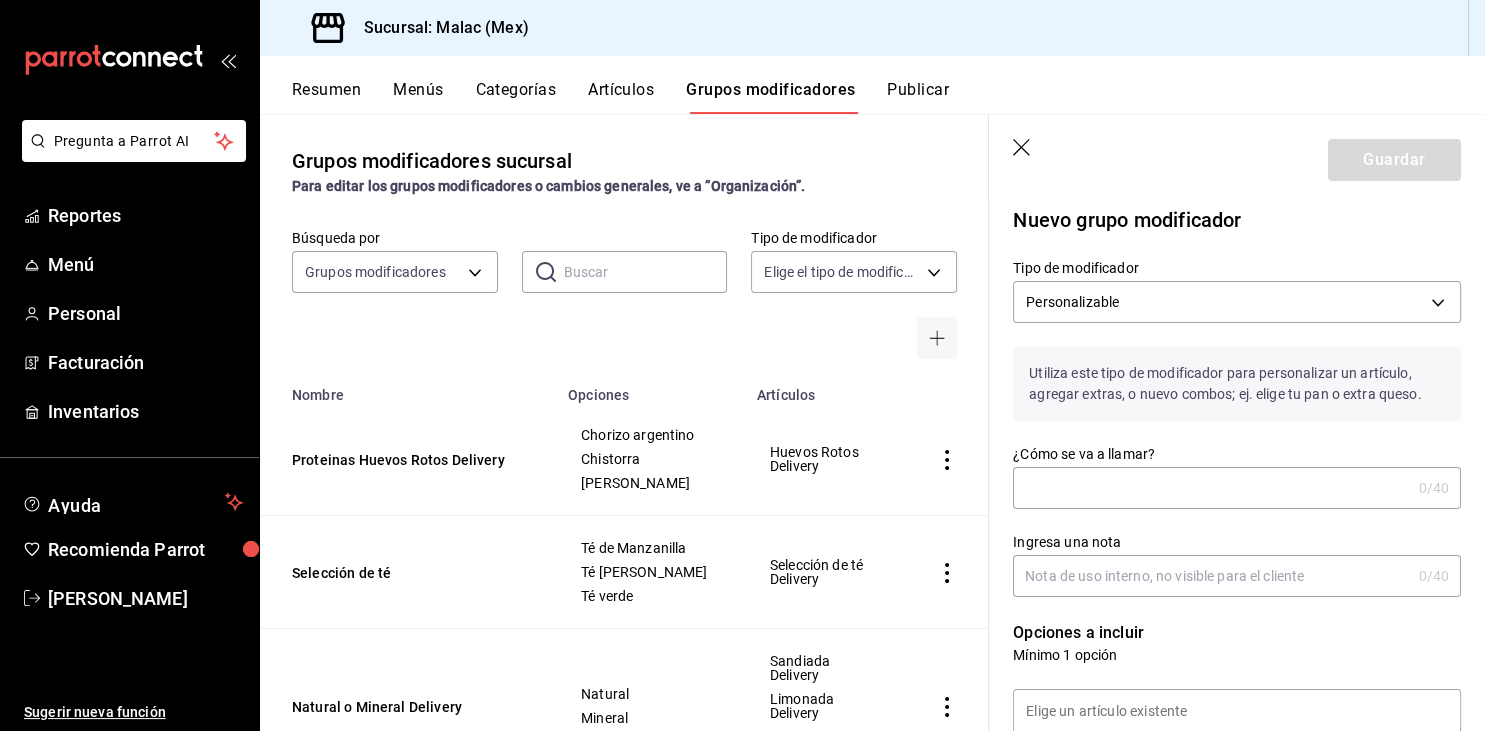 click on "¿Cómo se va a llamar?" at bounding box center [1211, 488] 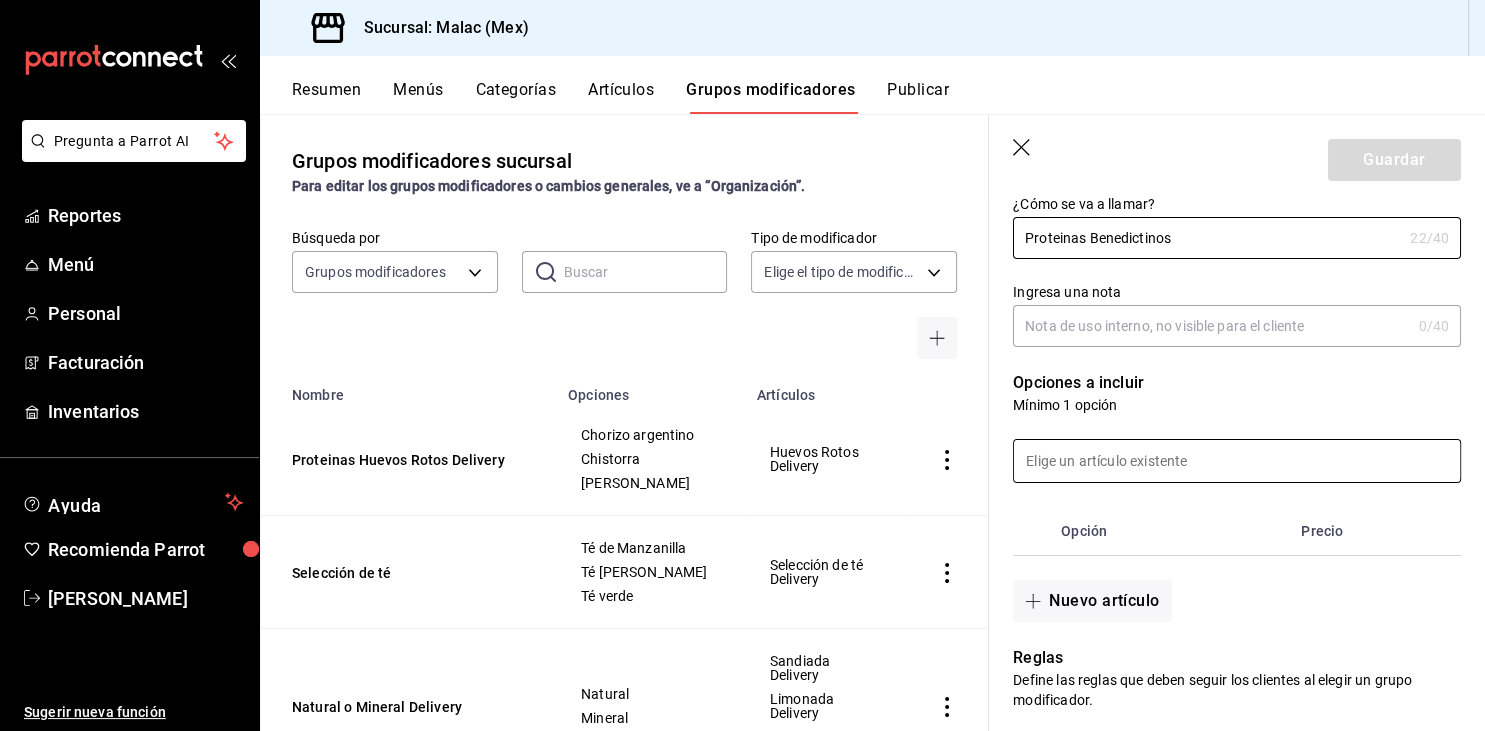 scroll, scrollTop: 254, scrollLeft: 0, axis: vertical 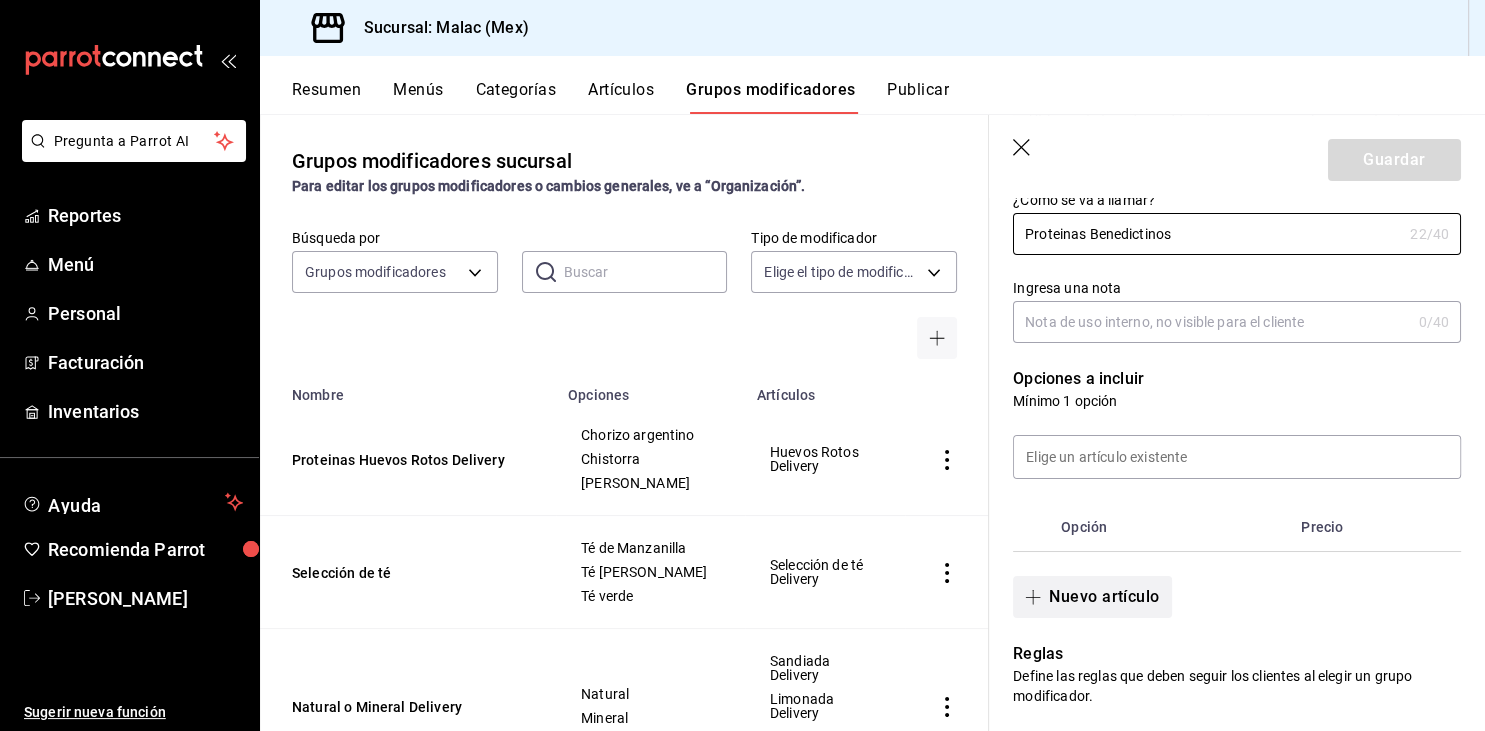 type on "Proteinas Benedictinos" 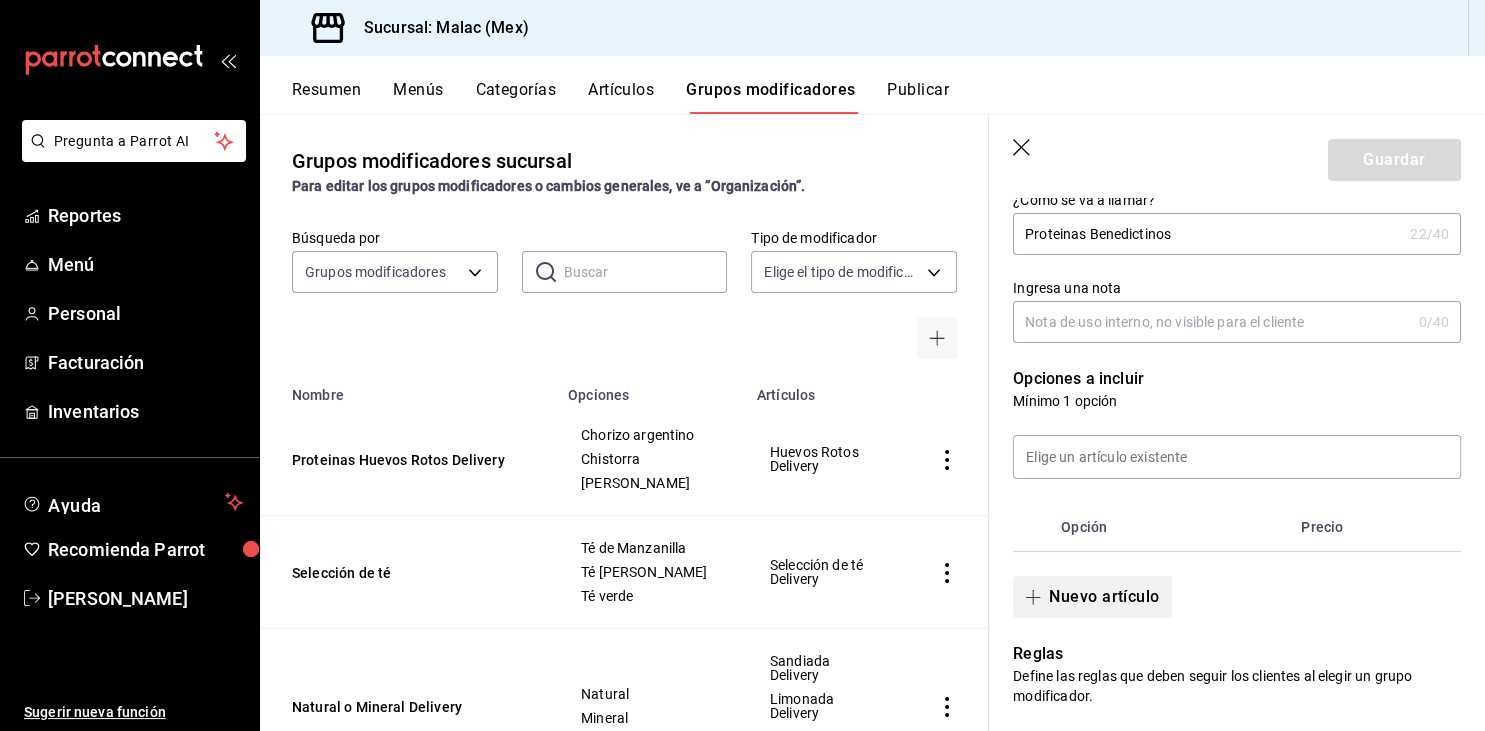 click on "Nuevo artículo" at bounding box center [1092, 597] 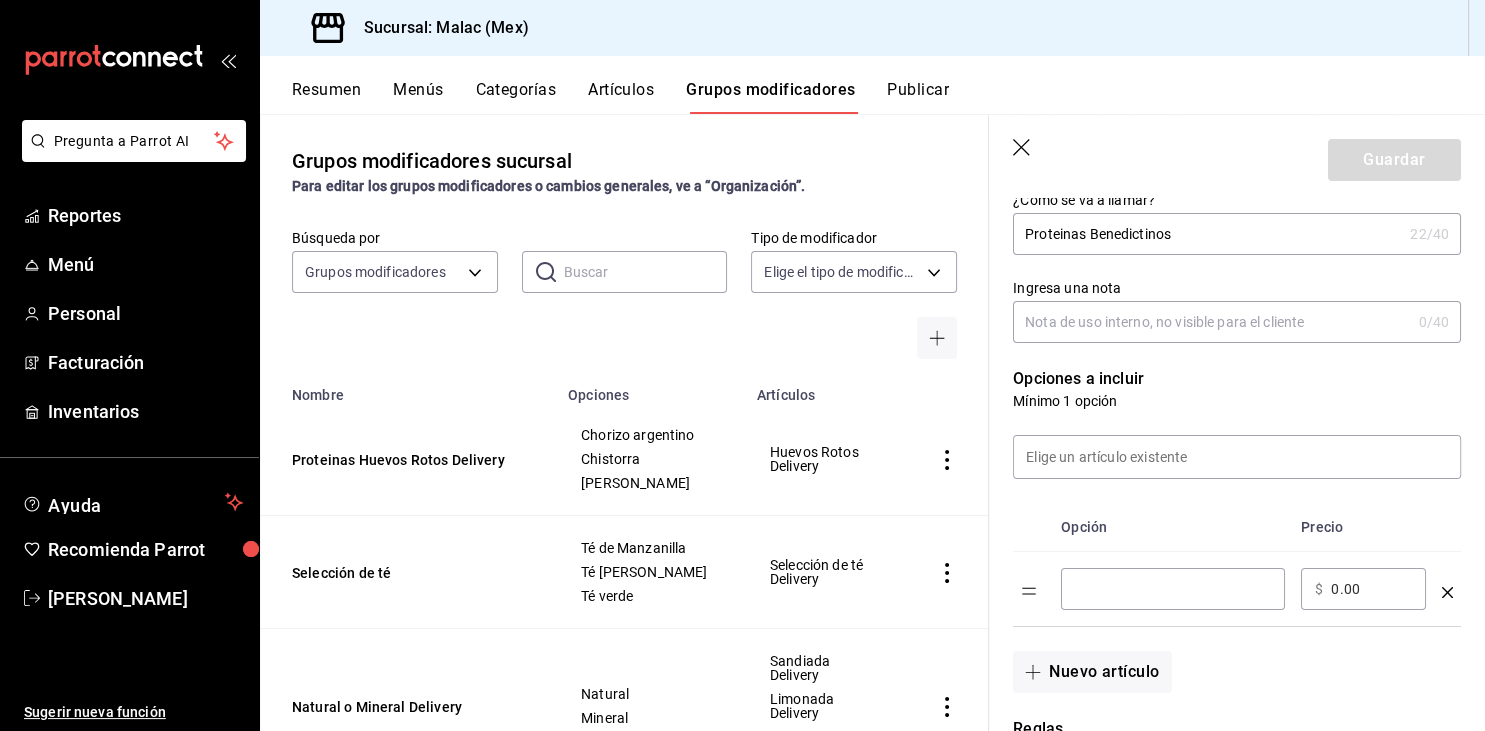 click at bounding box center (1173, 589) 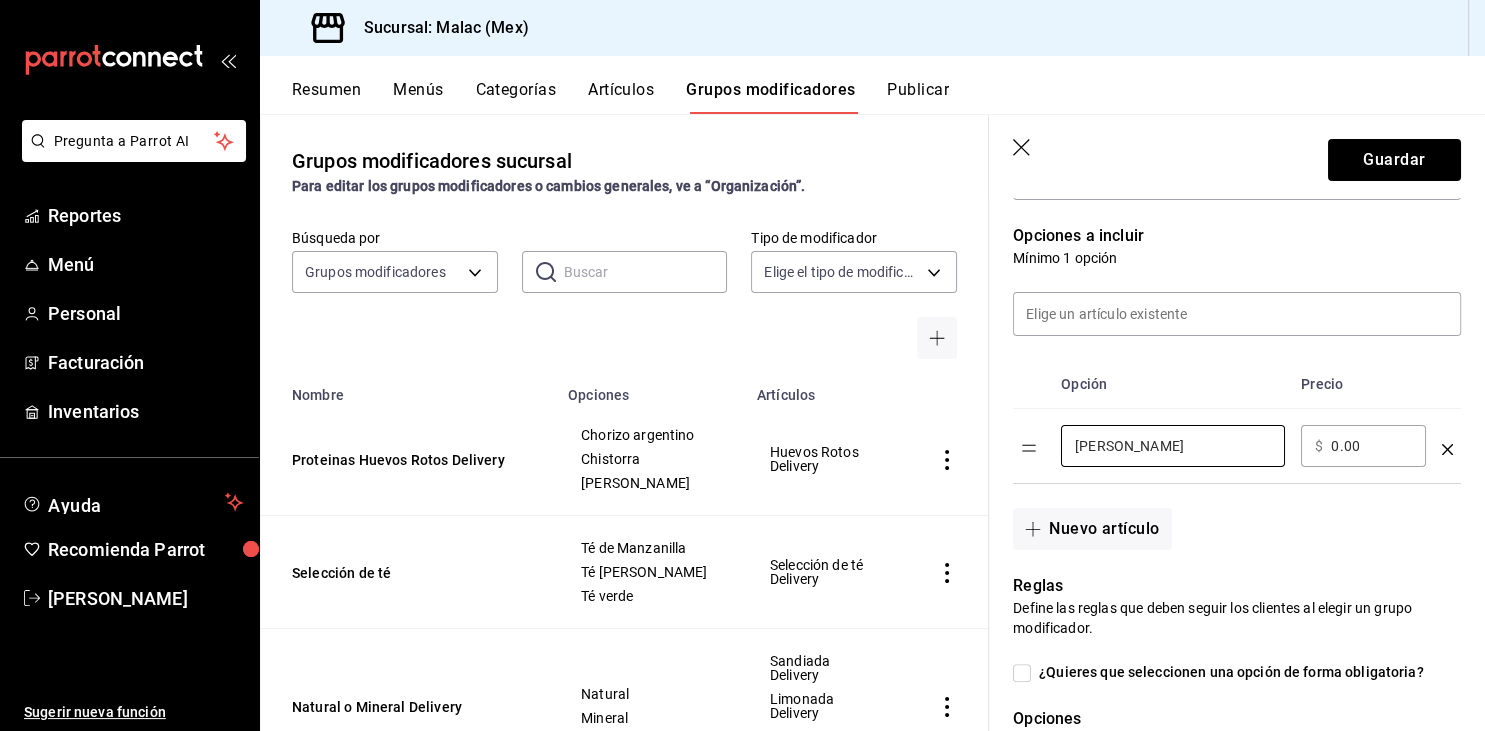 scroll, scrollTop: 398, scrollLeft: 0, axis: vertical 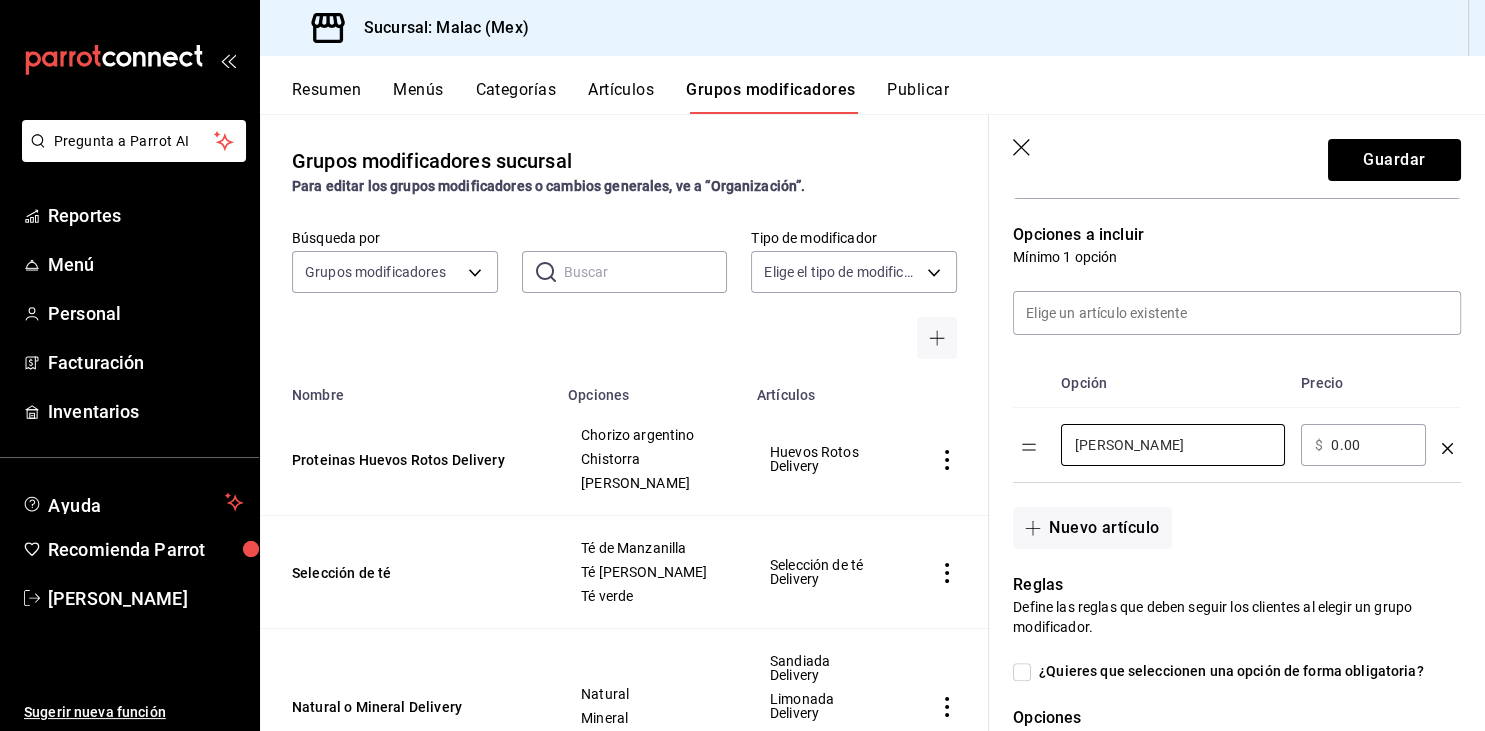 type on "[PERSON_NAME]" 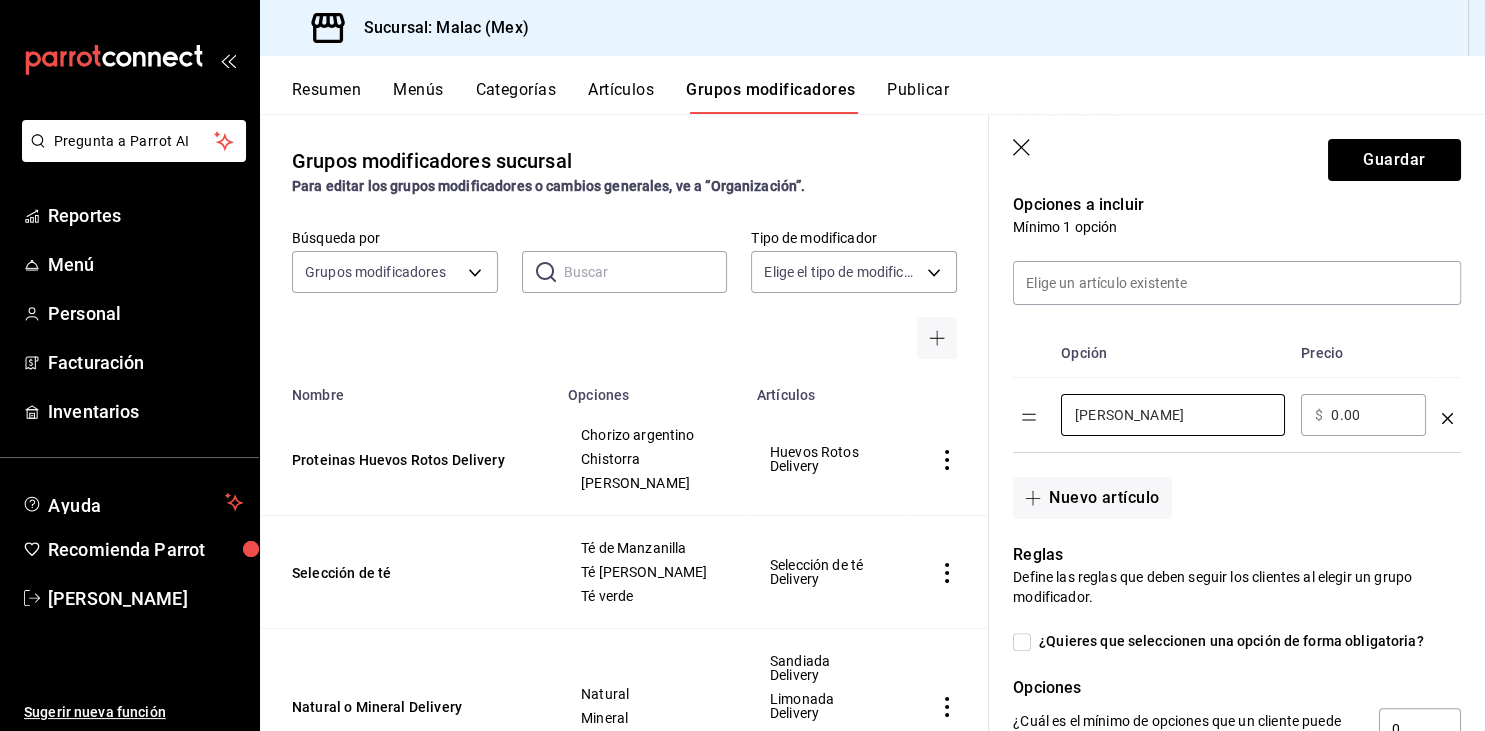 scroll, scrollTop: 421, scrollLeft: 0, axis: vertical 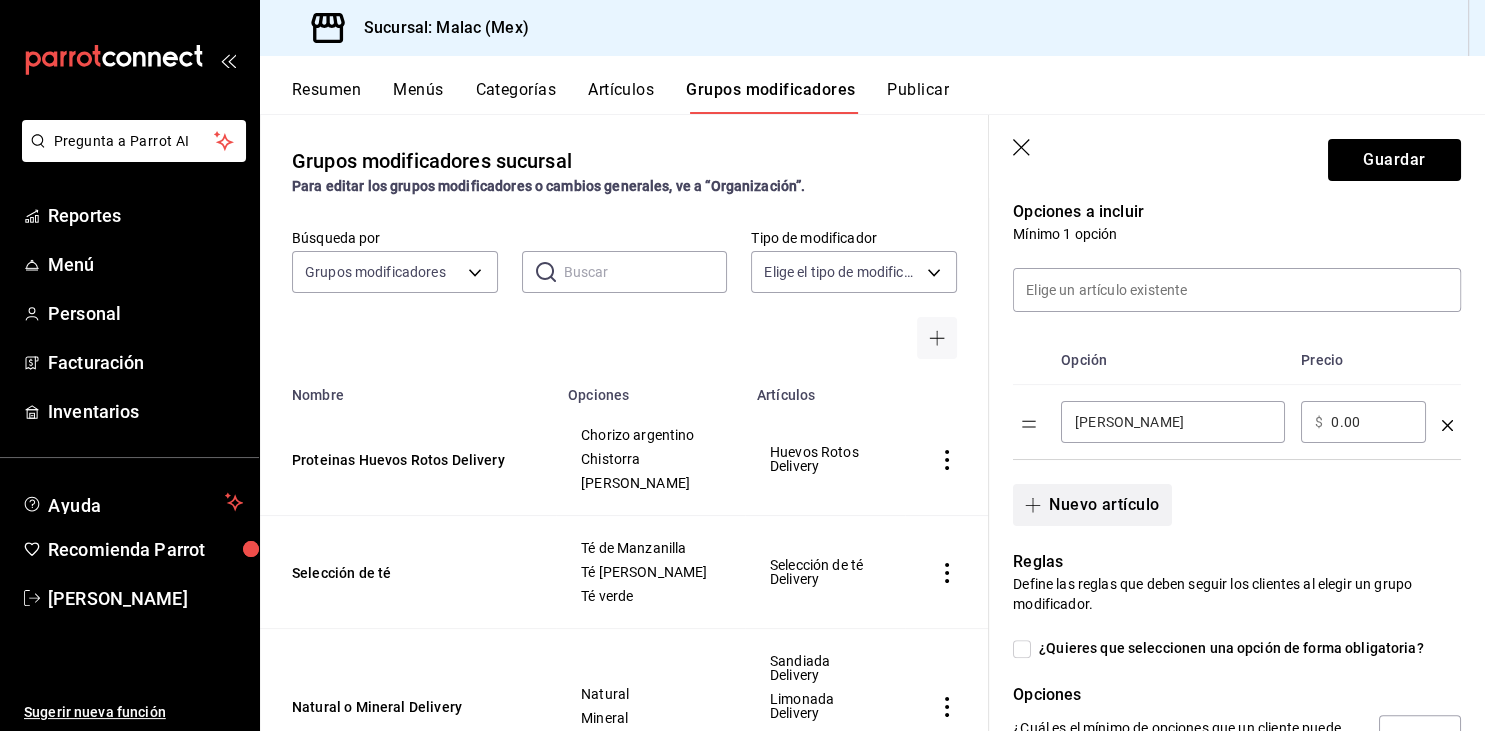 click on "Nuevo artículo" at bounding box center (1092, 505) 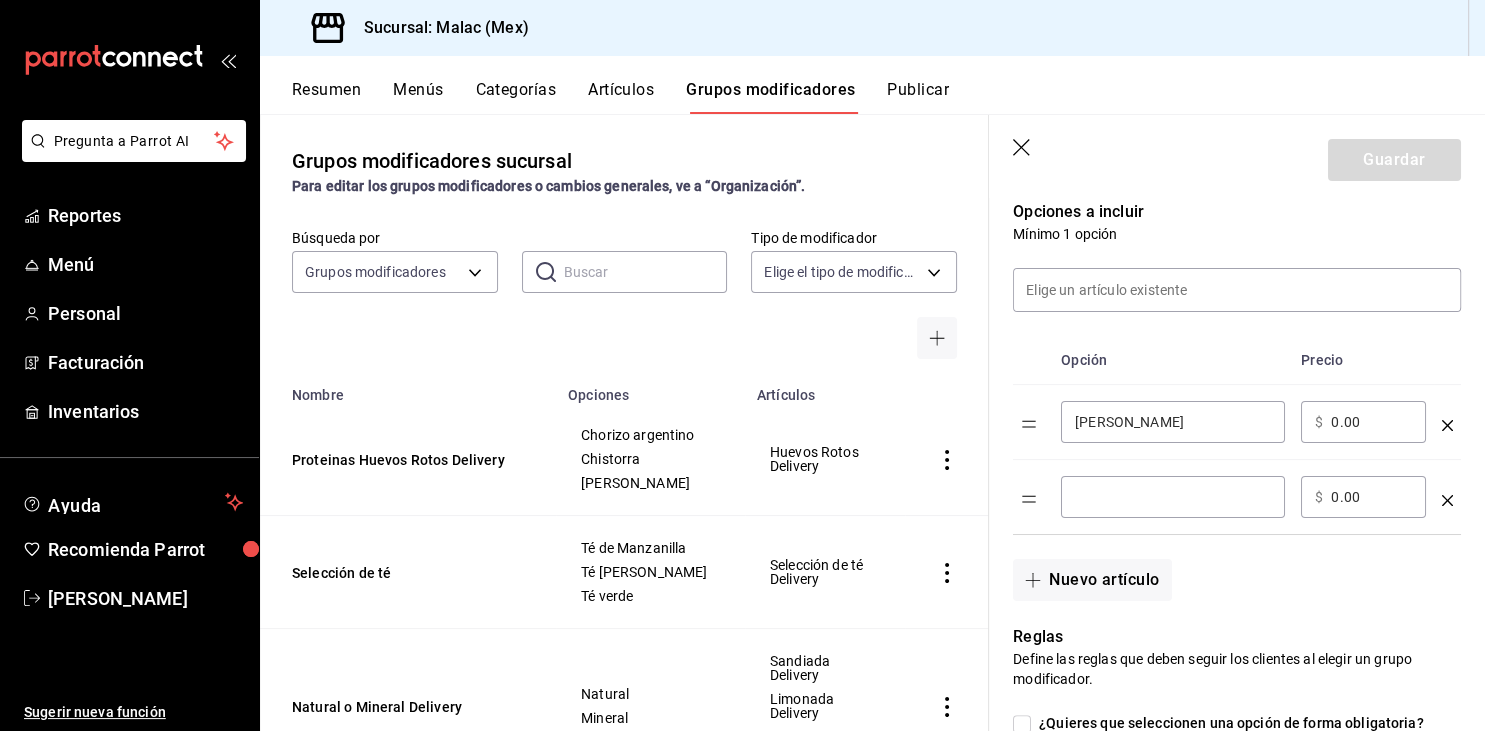 click at bounding box center (1173, 497) 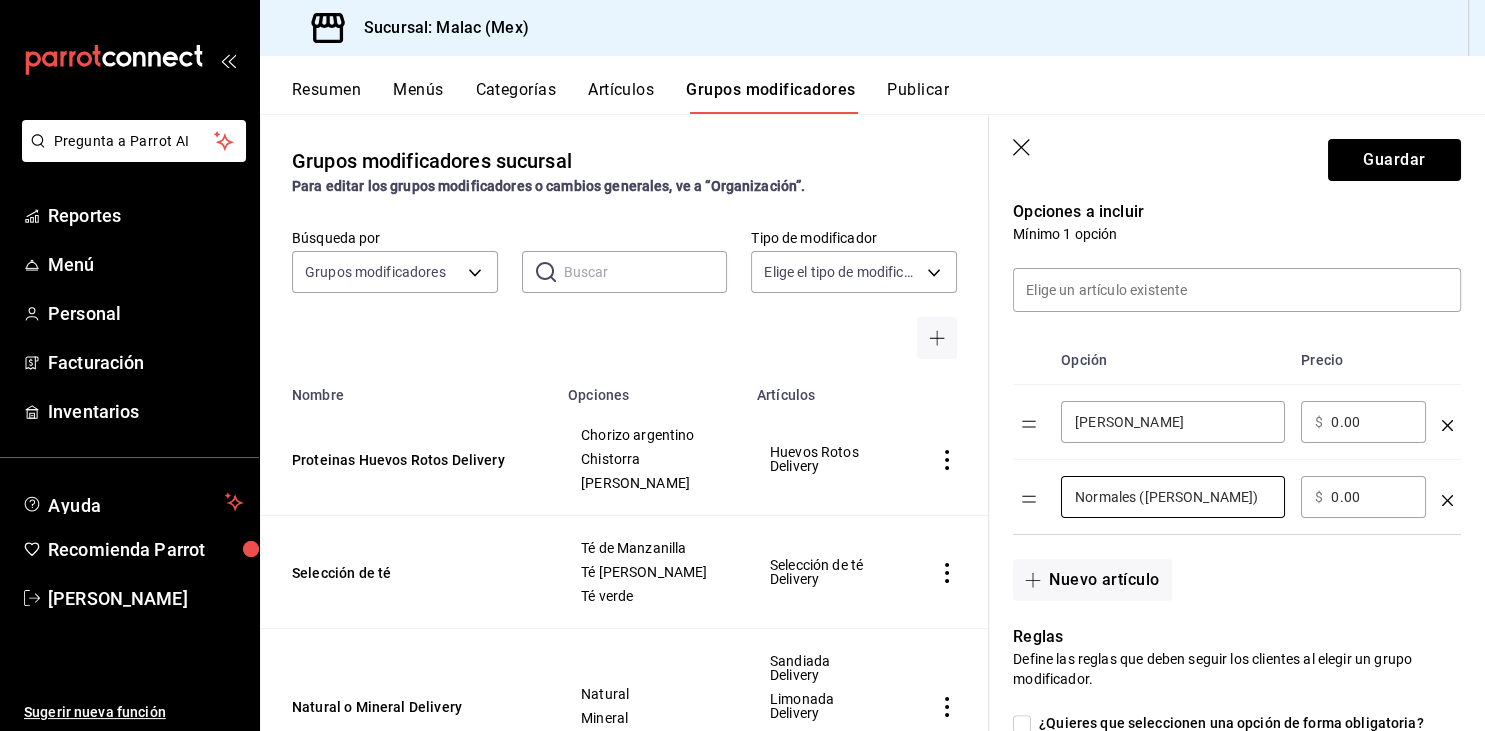 type on "Normales ([PERSON_NAME])" 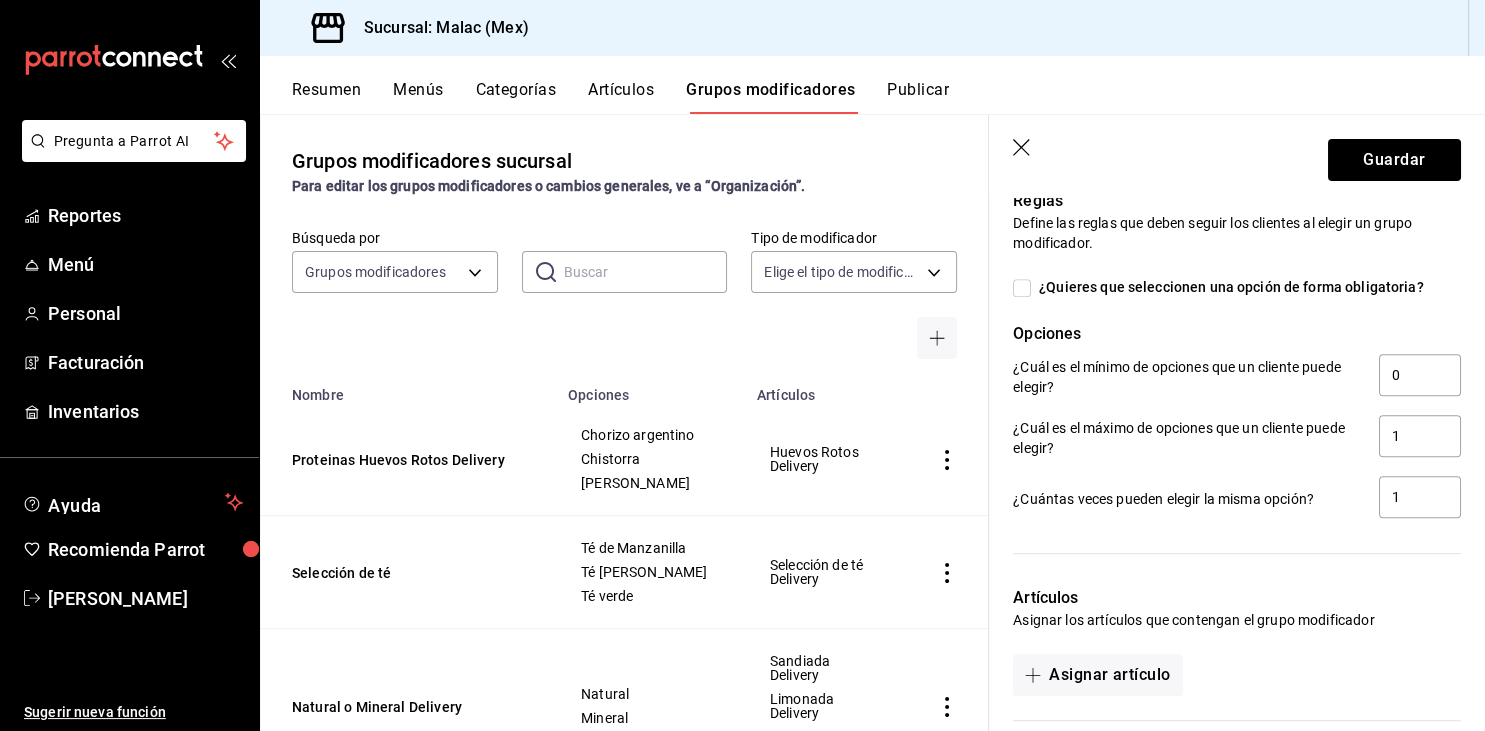 scroll, scrollTop: 885, scrollLeft: 0, axis: vertical 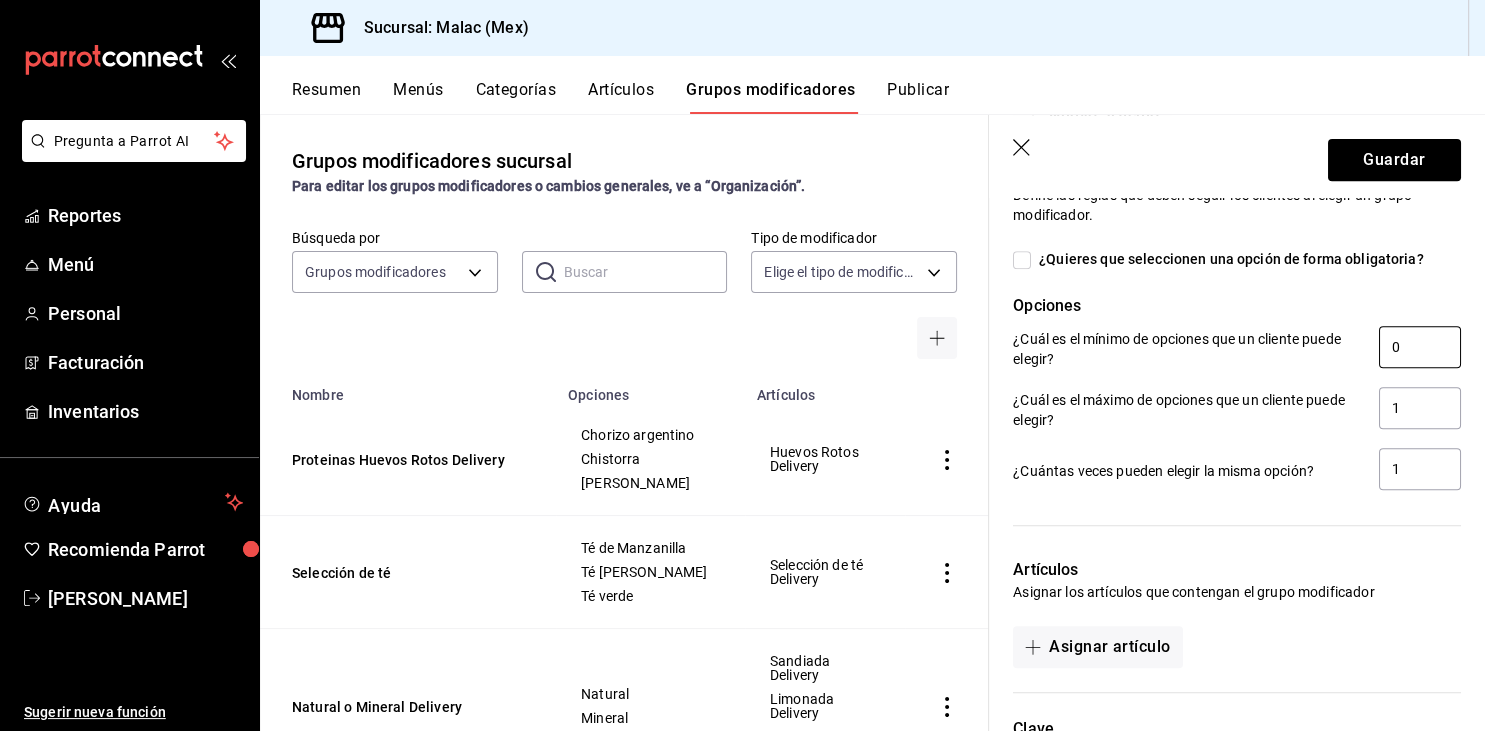 click on "0" at bounding box center [1420, 347] 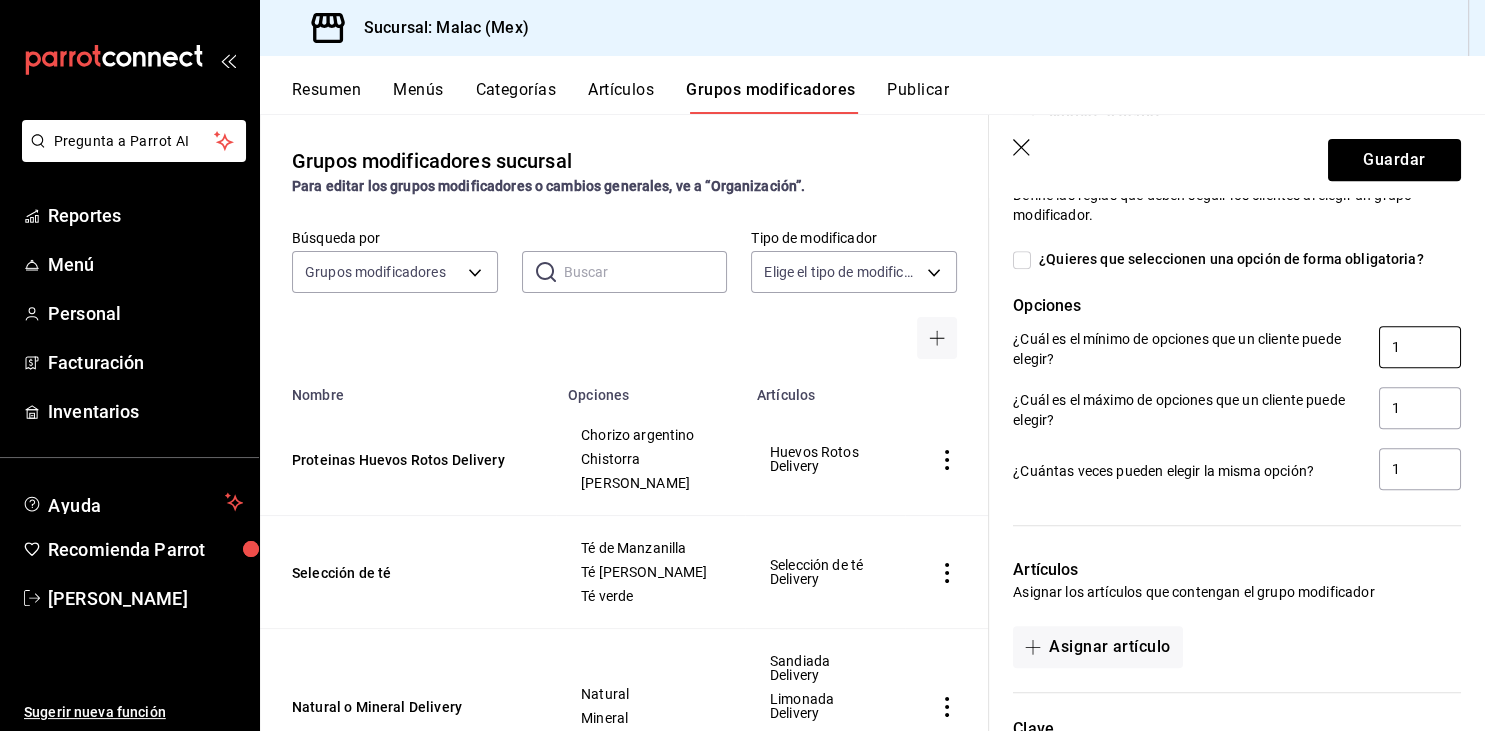scroll, scrollTop: 1058, scrollLeft: 0, axis: vertical 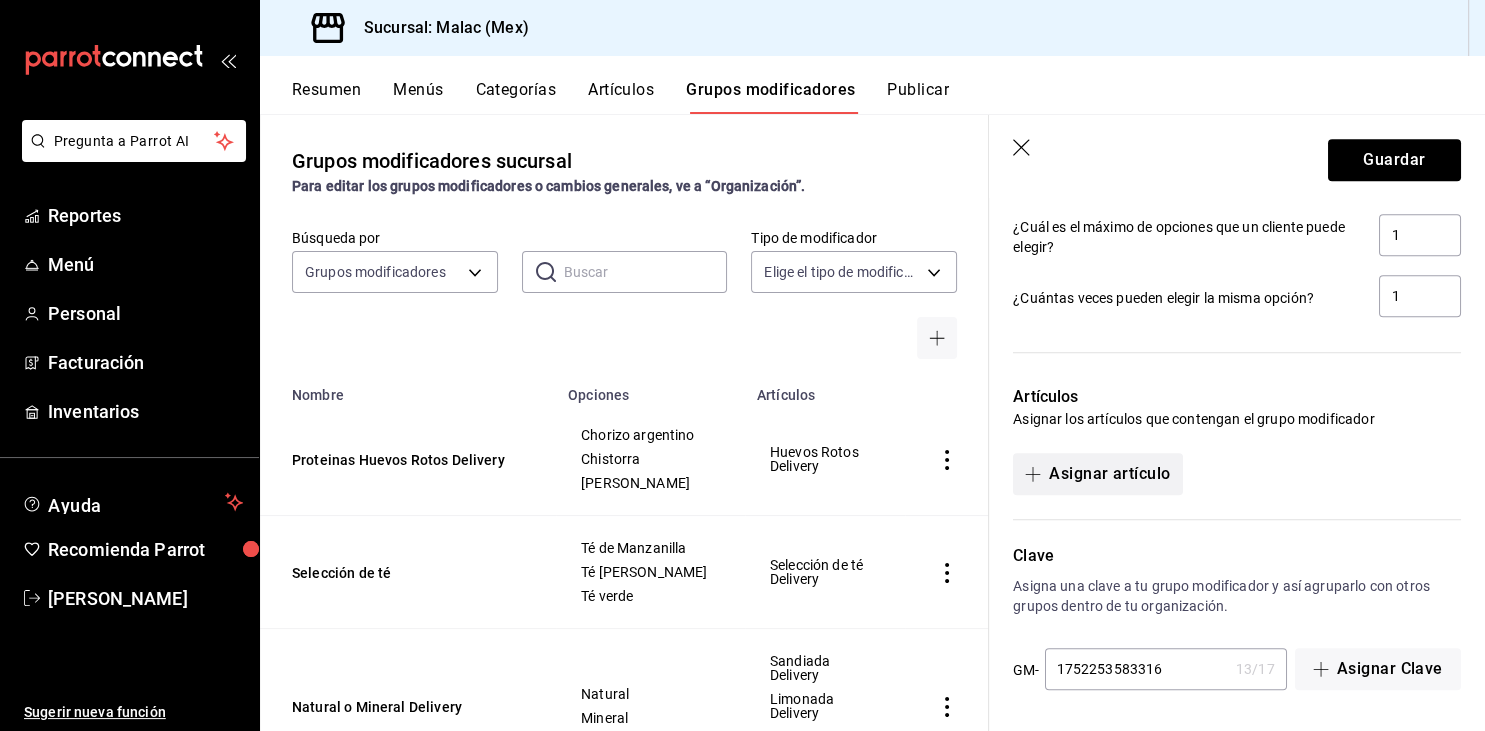type on "1" 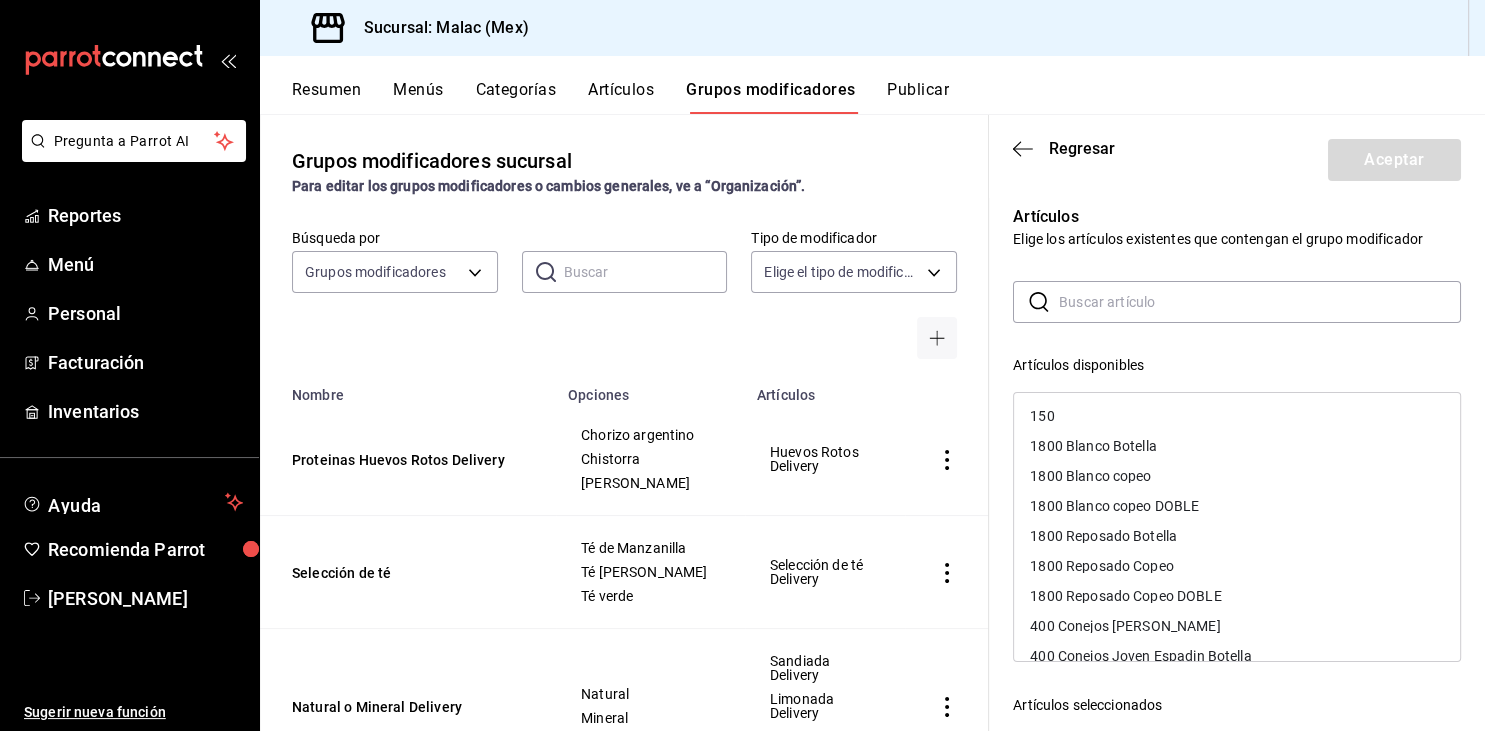 click at bounding box center [1260, 302] 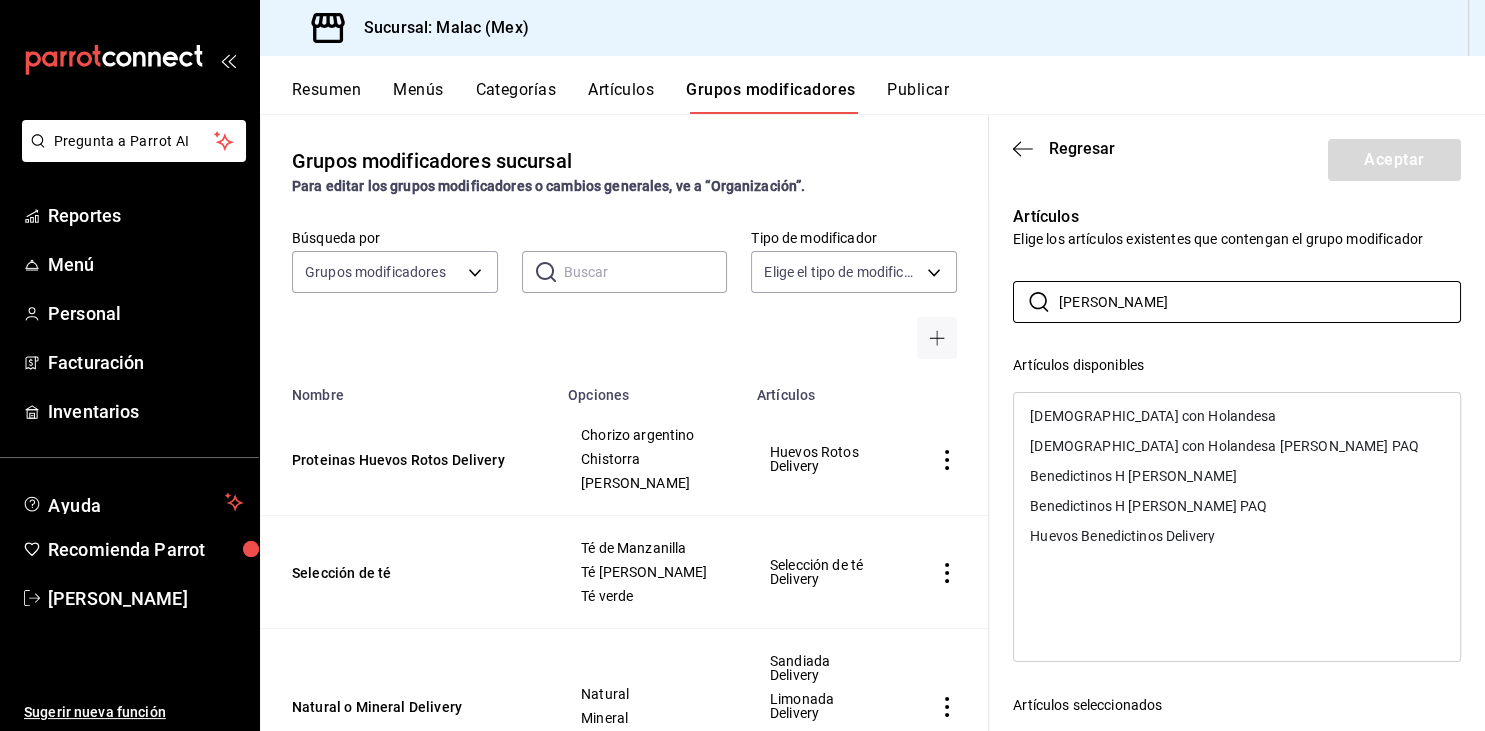 type on "[PERSON_NAME]" 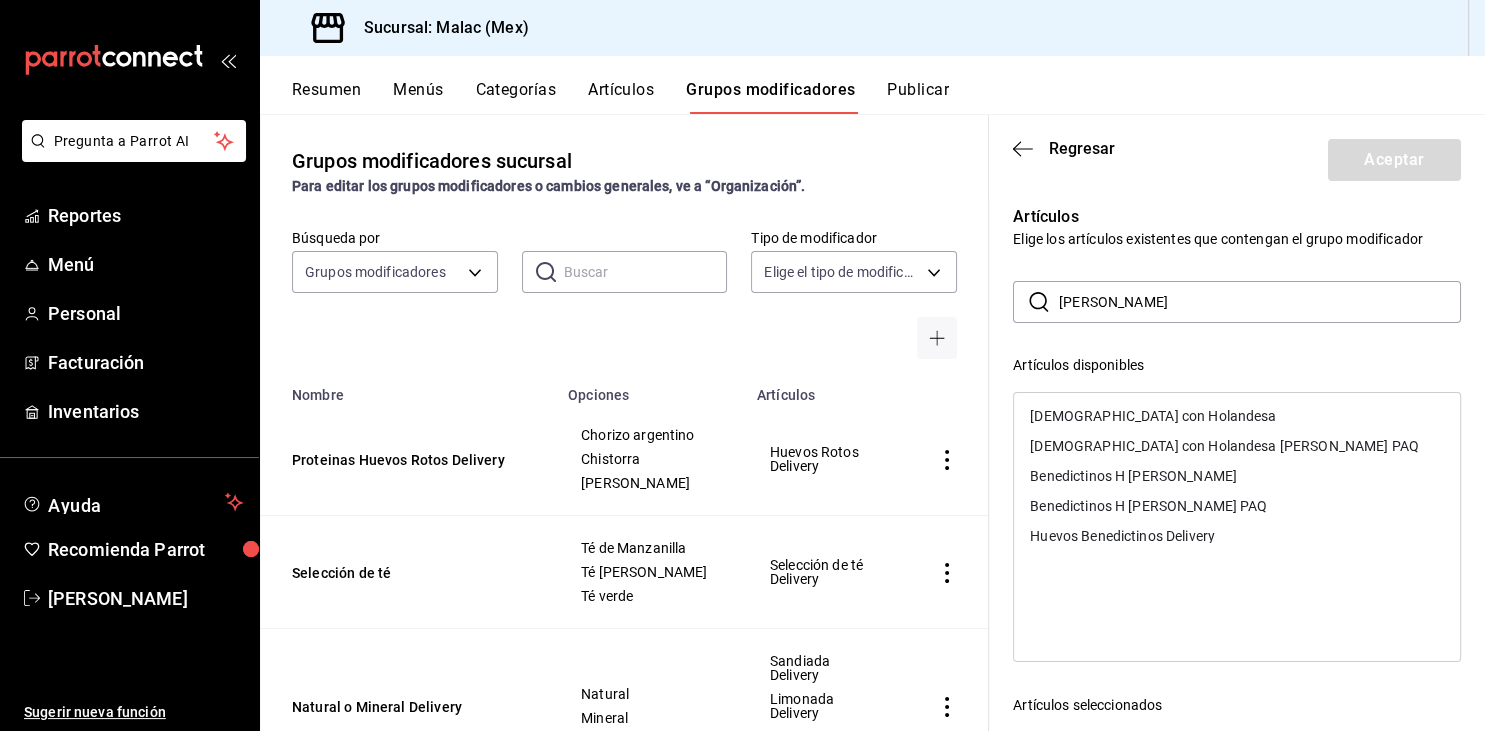 click on "Huevos Benedictinos Delivery" at bounding box center (1122, 536) 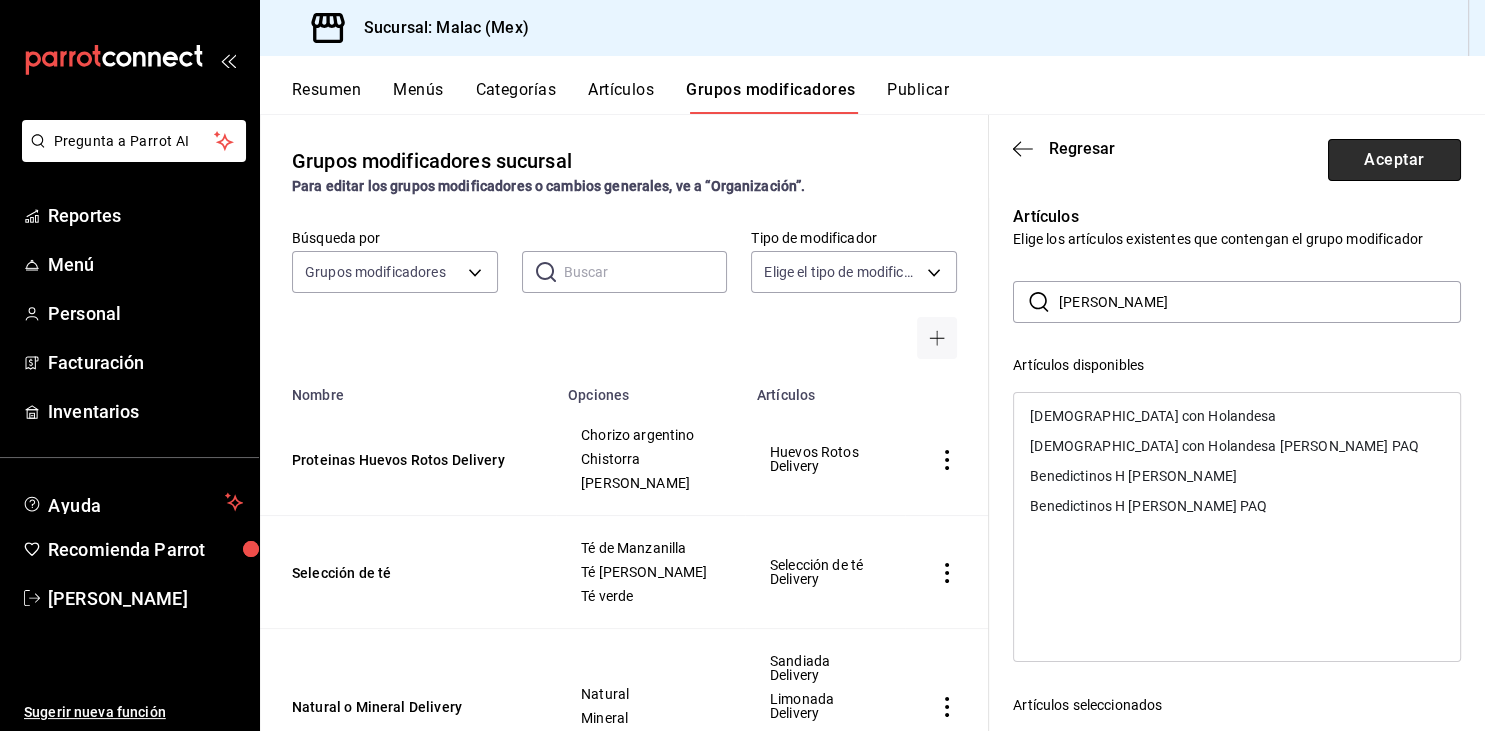 click on "Aceptar" at bounding box center (1394, 160) 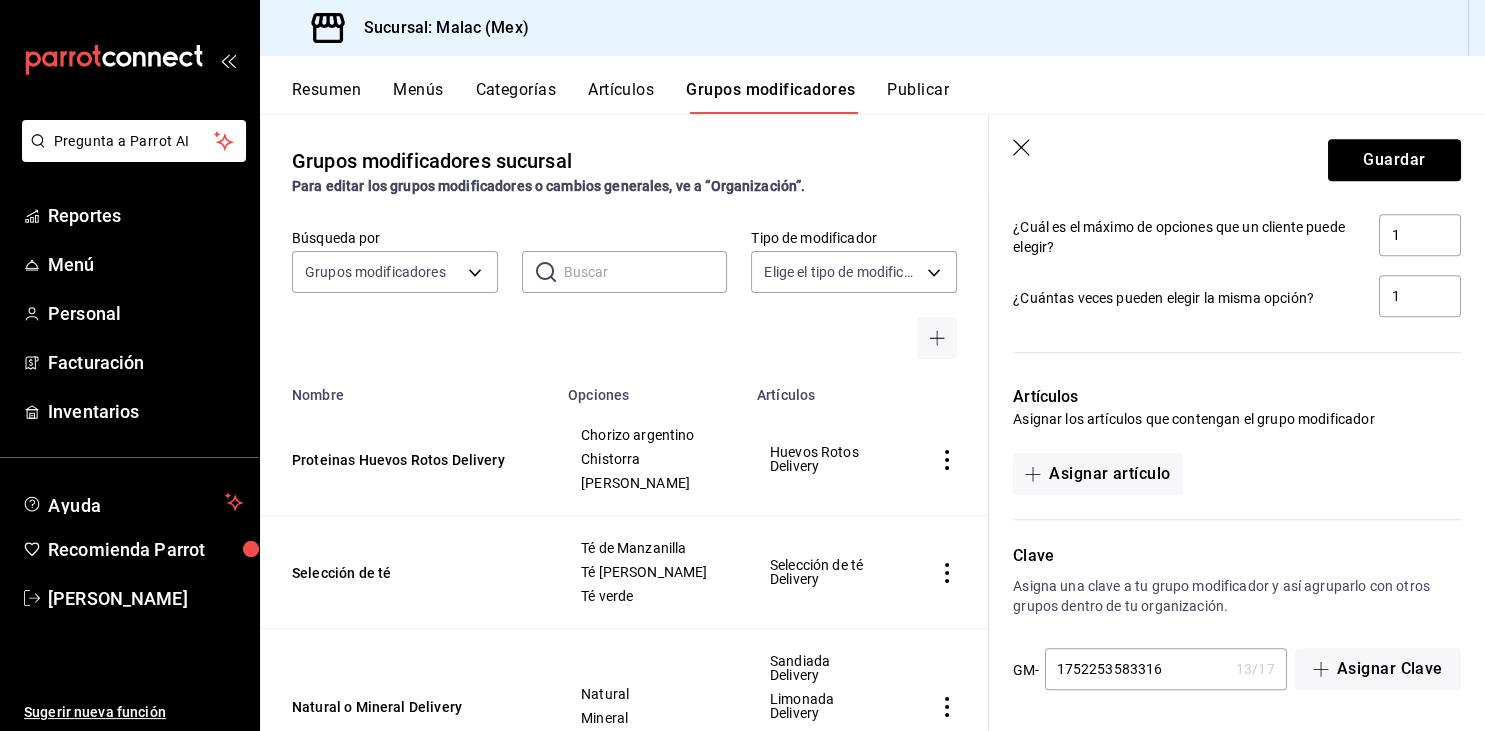 scroll, scrollTop: 1058, scrollLeft: 0, axis: vertical 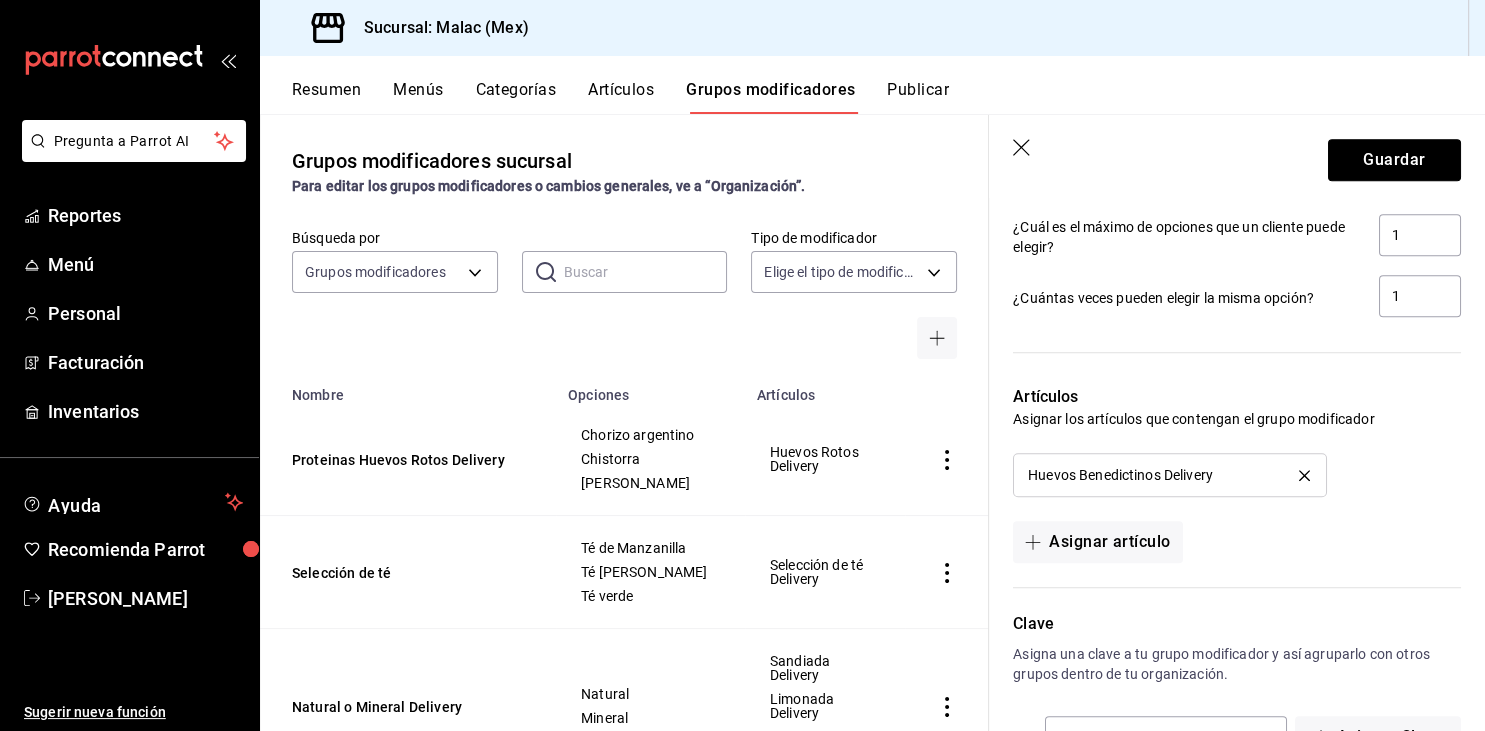 click on "Guardar" at bounding box center (1394, 160) 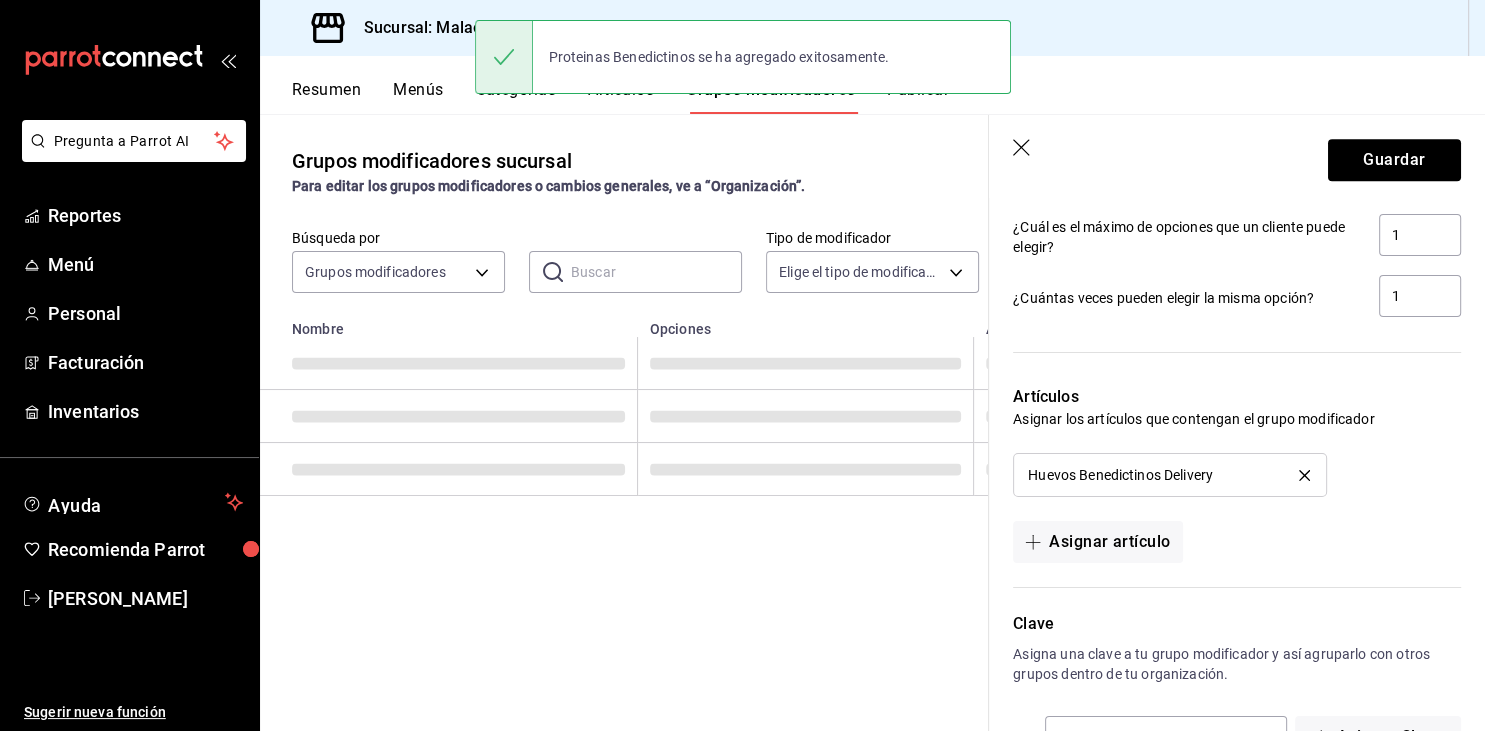 scroll, scrollTop: 0, scrollLeft: 0, axis: both 